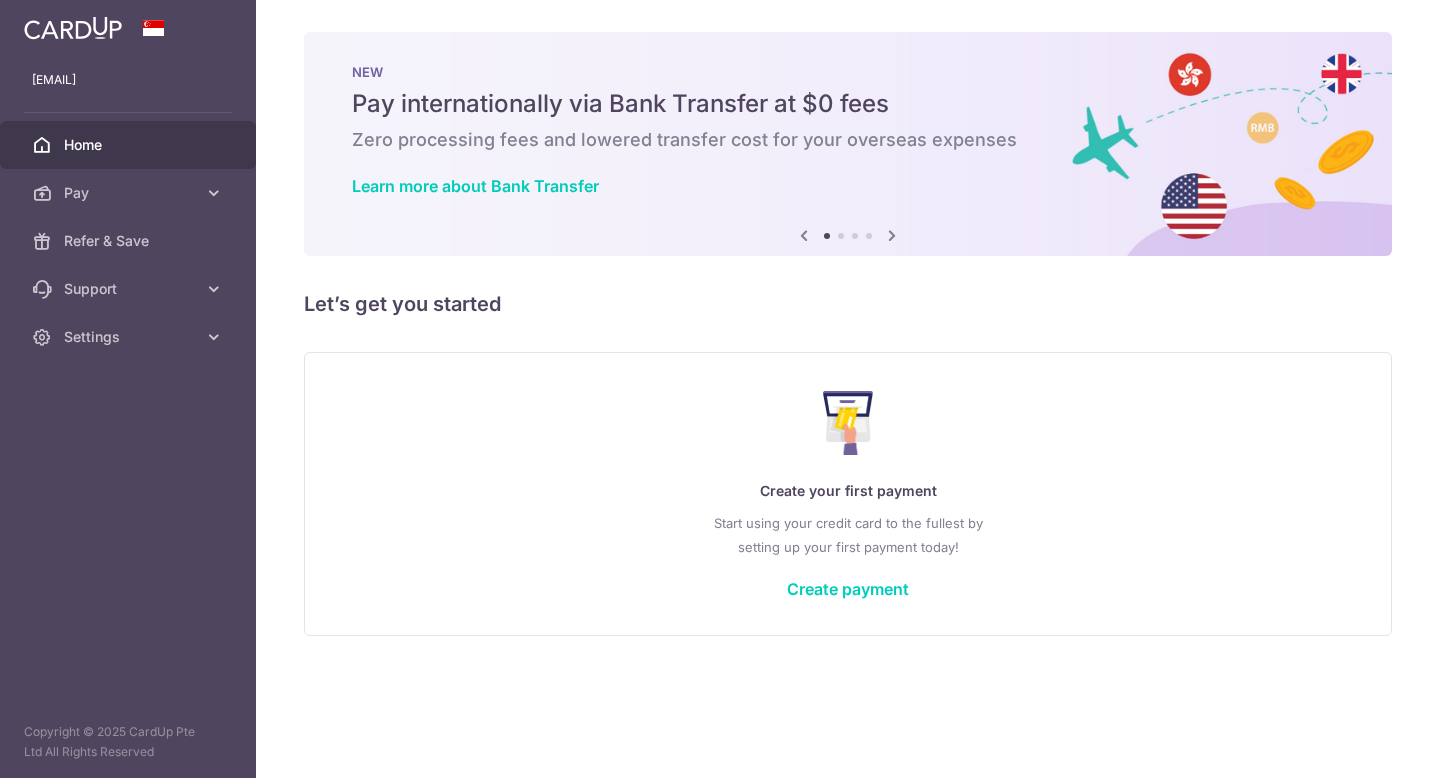 scroll, scrollTop: 0, scrollLeft: 0, axis: both 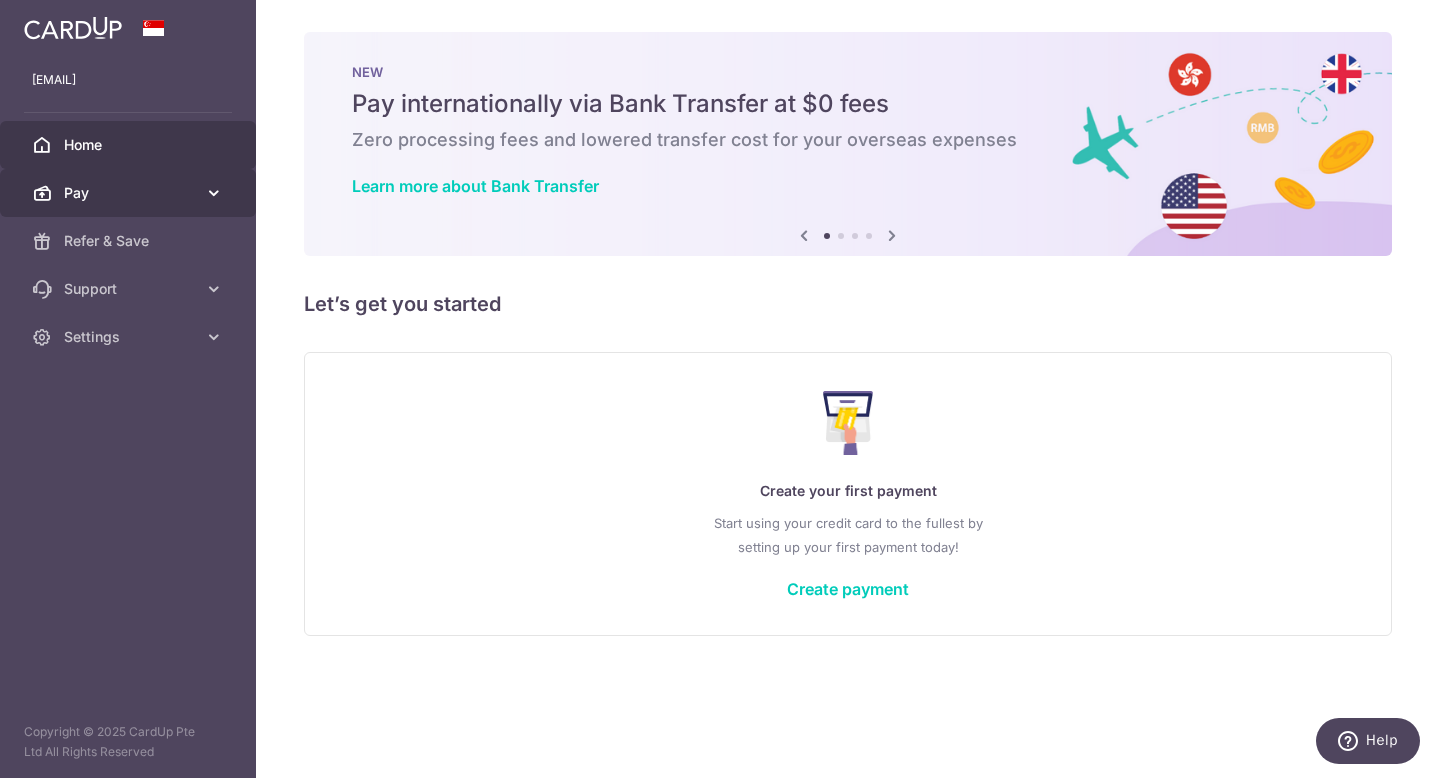 click at bounding box center [214, 193] 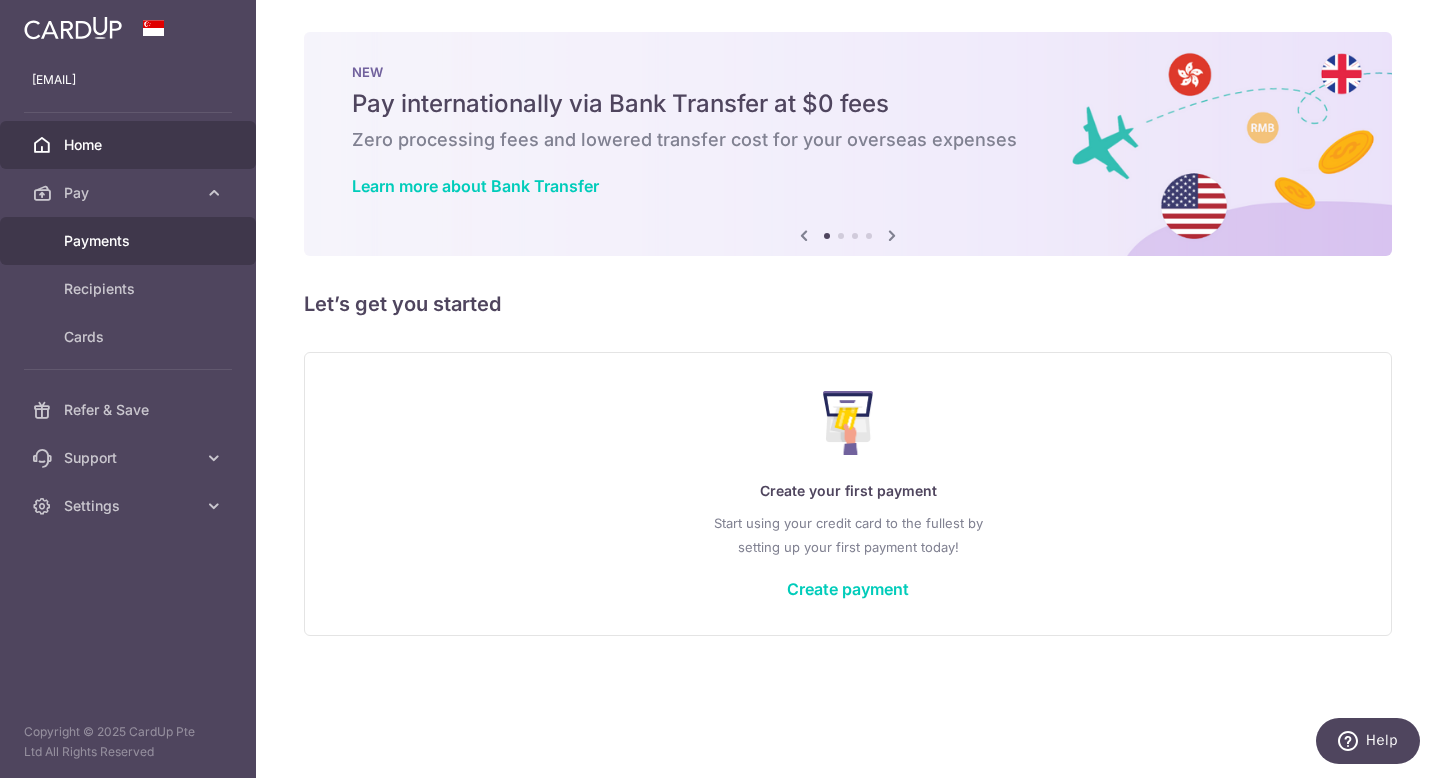click on "Payments" at bounding box center (130, 241) 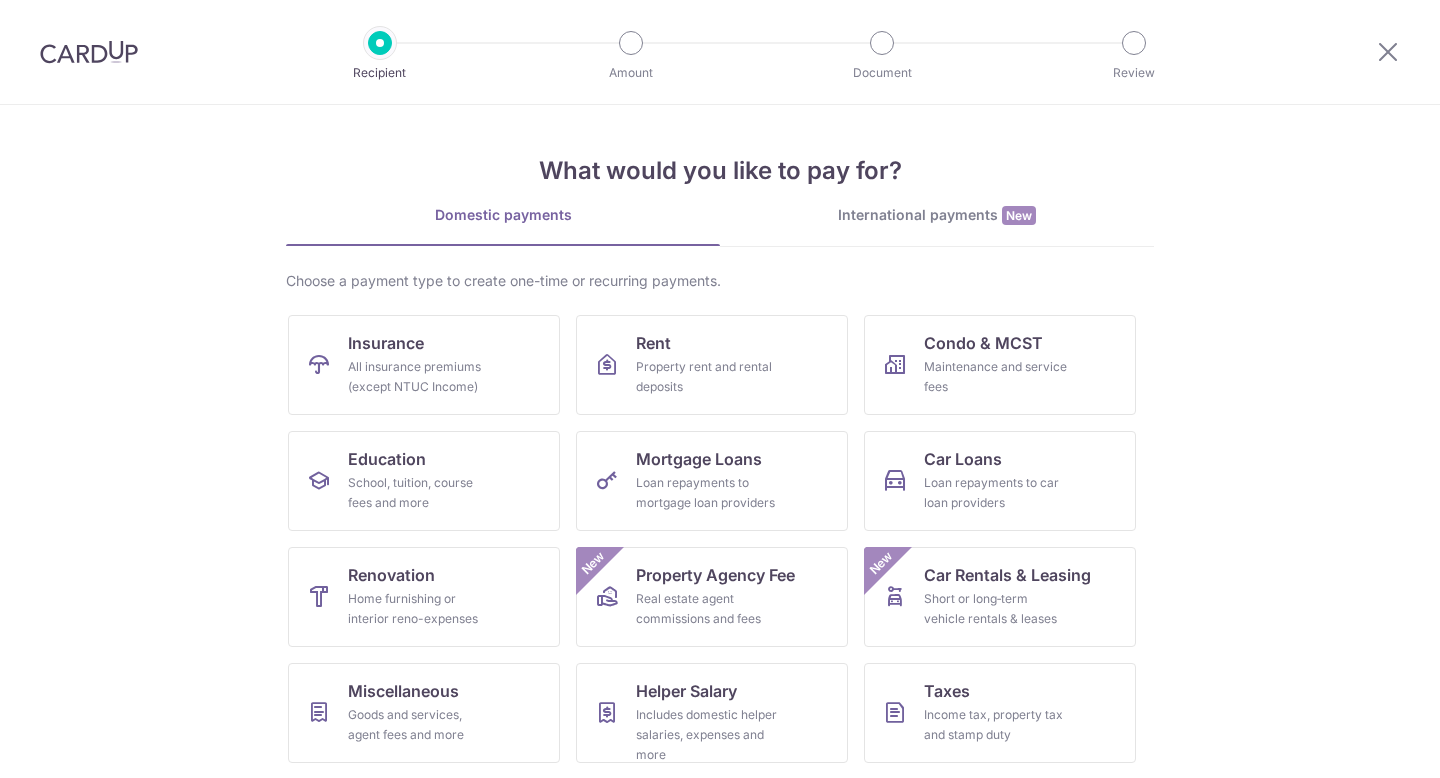 scroll, scrollTop: 0, scrollLeft: 0, axis: both 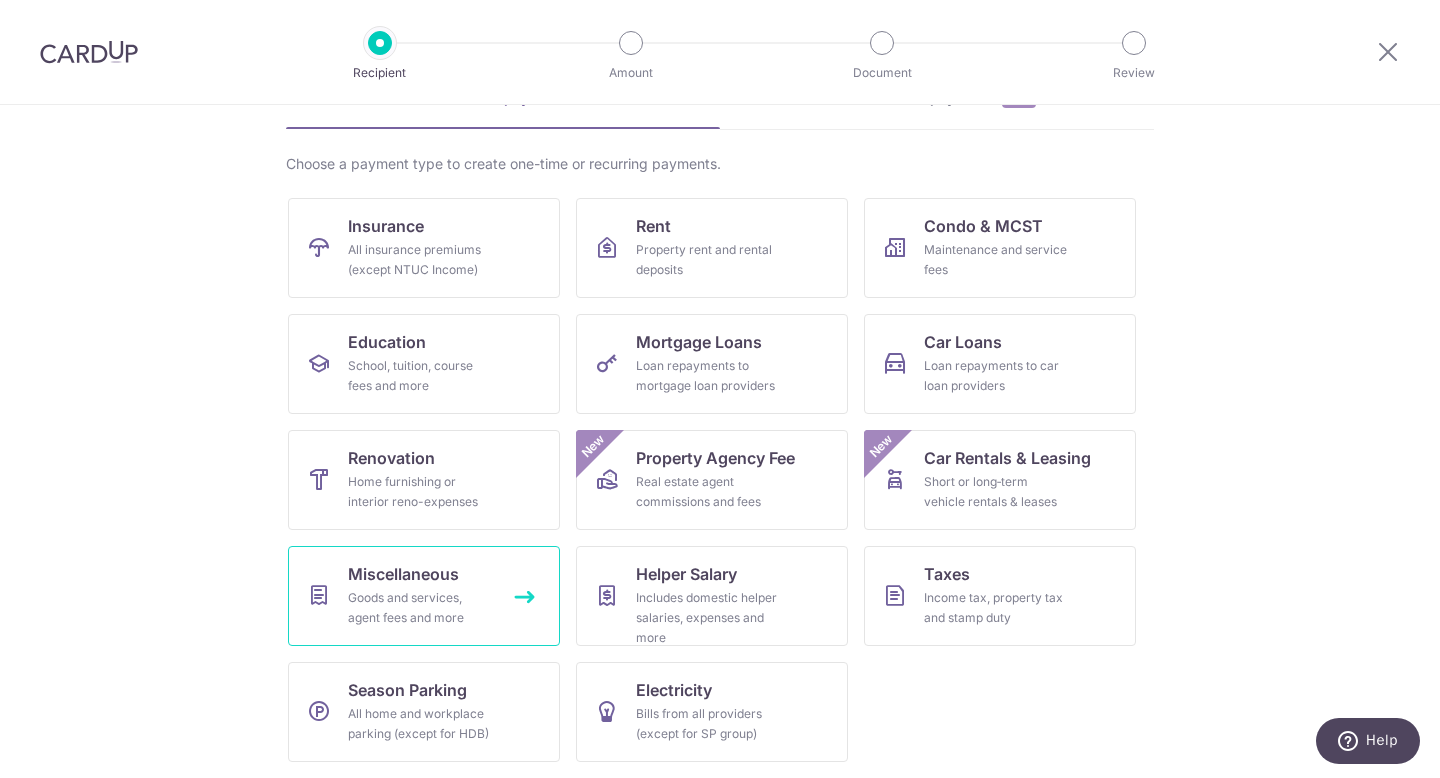 click on "Miscellaneous Goods and services, agent fees and more" at bounding box center [424, 596] 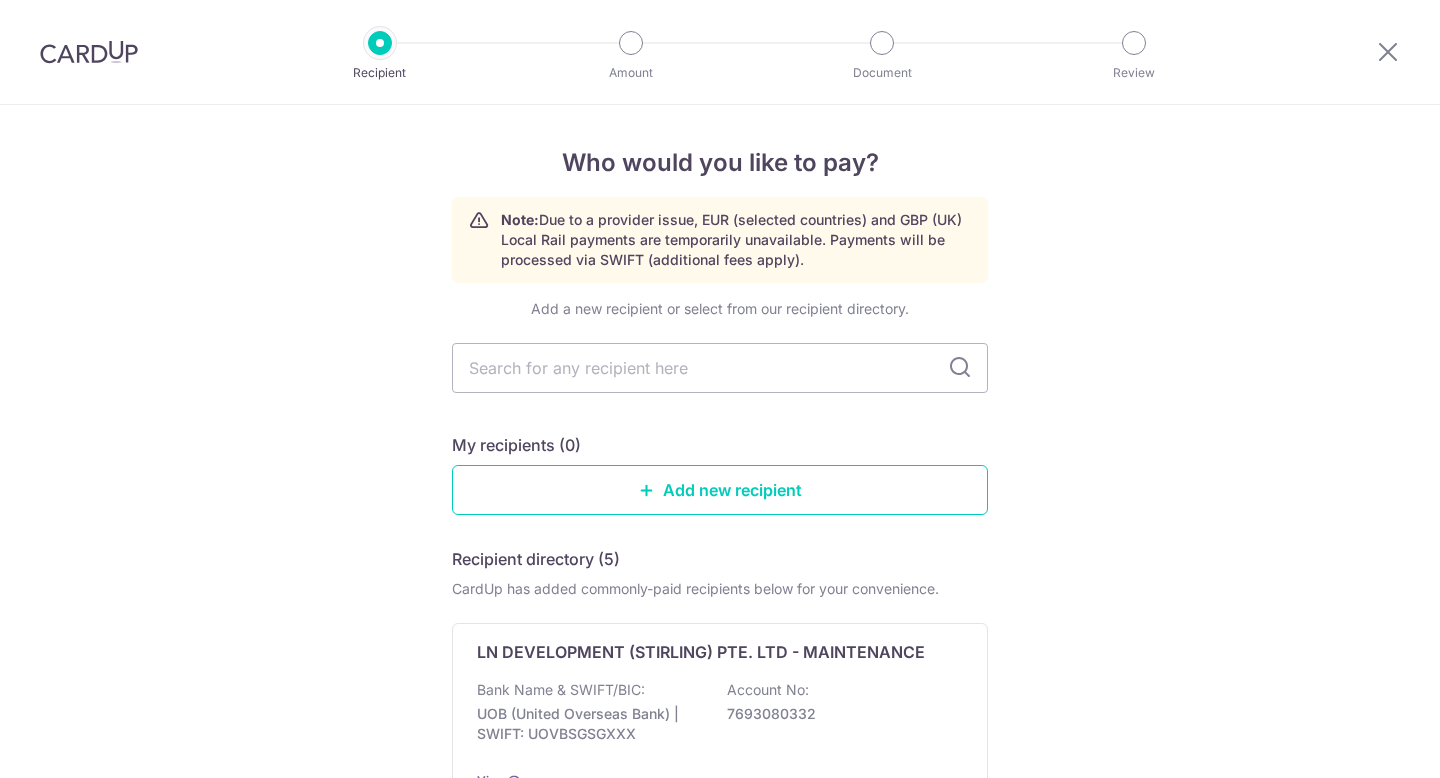 scroll, scrollTop: 0, scrollLeft: 0, axis: both 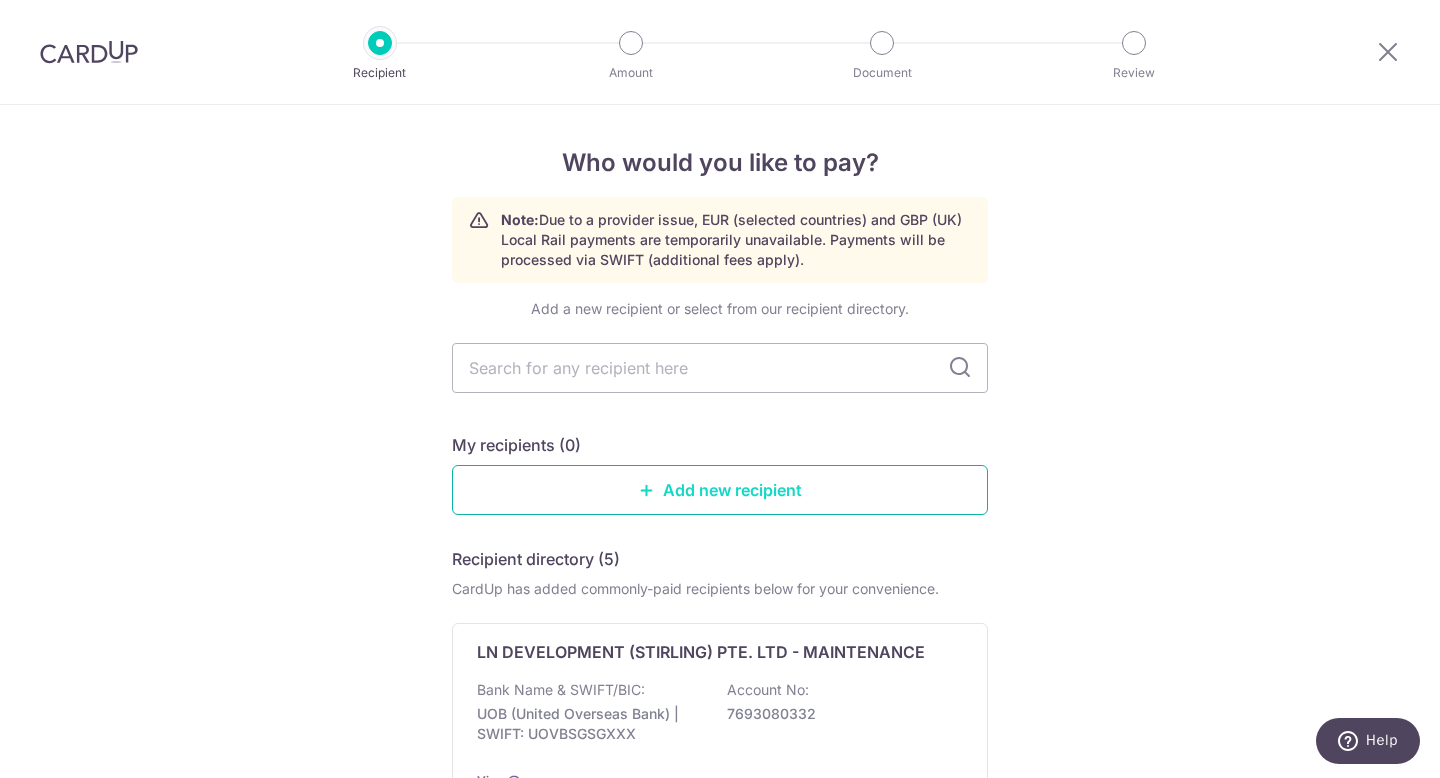 click at bounding box center [647, 490] 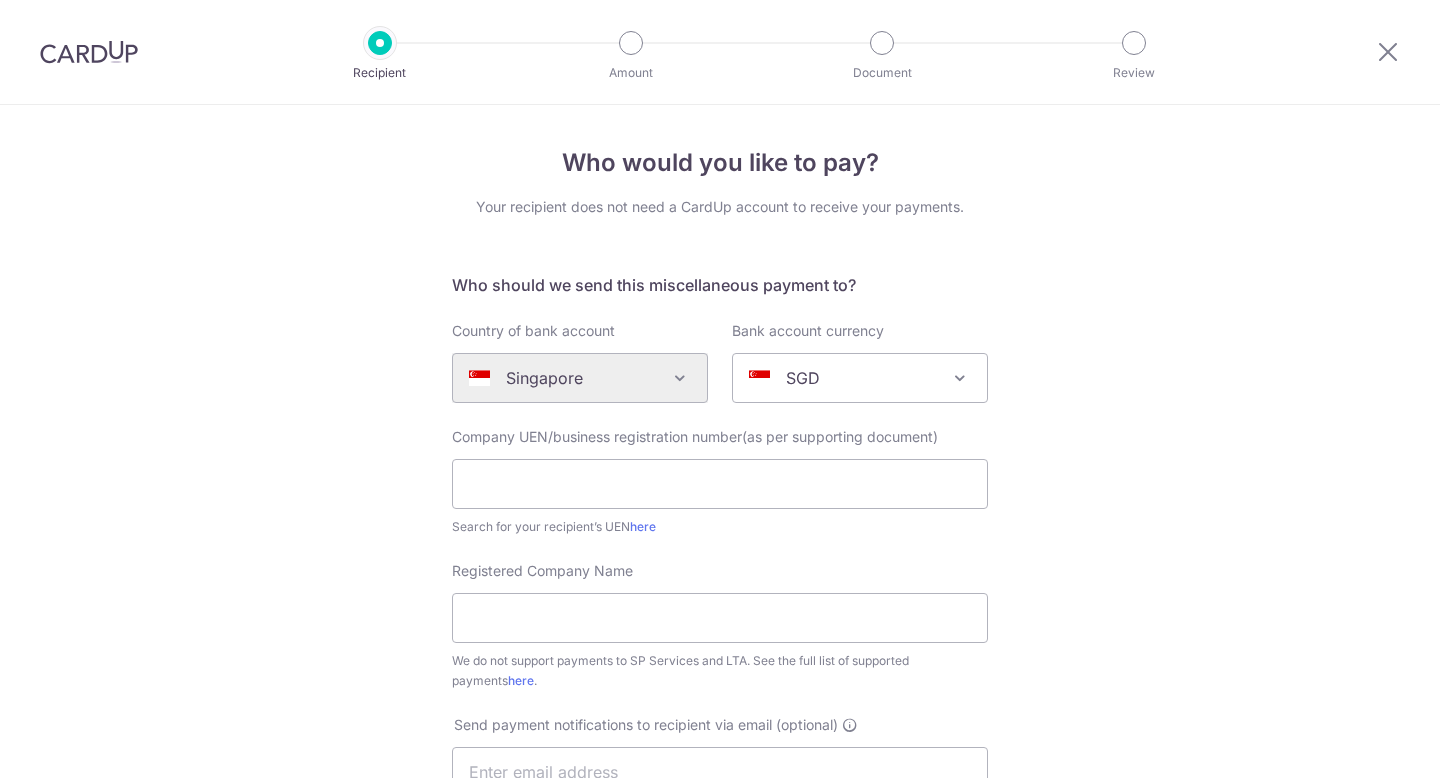scroll, scrollTop: 0, scrollLeft: 0, axis: both 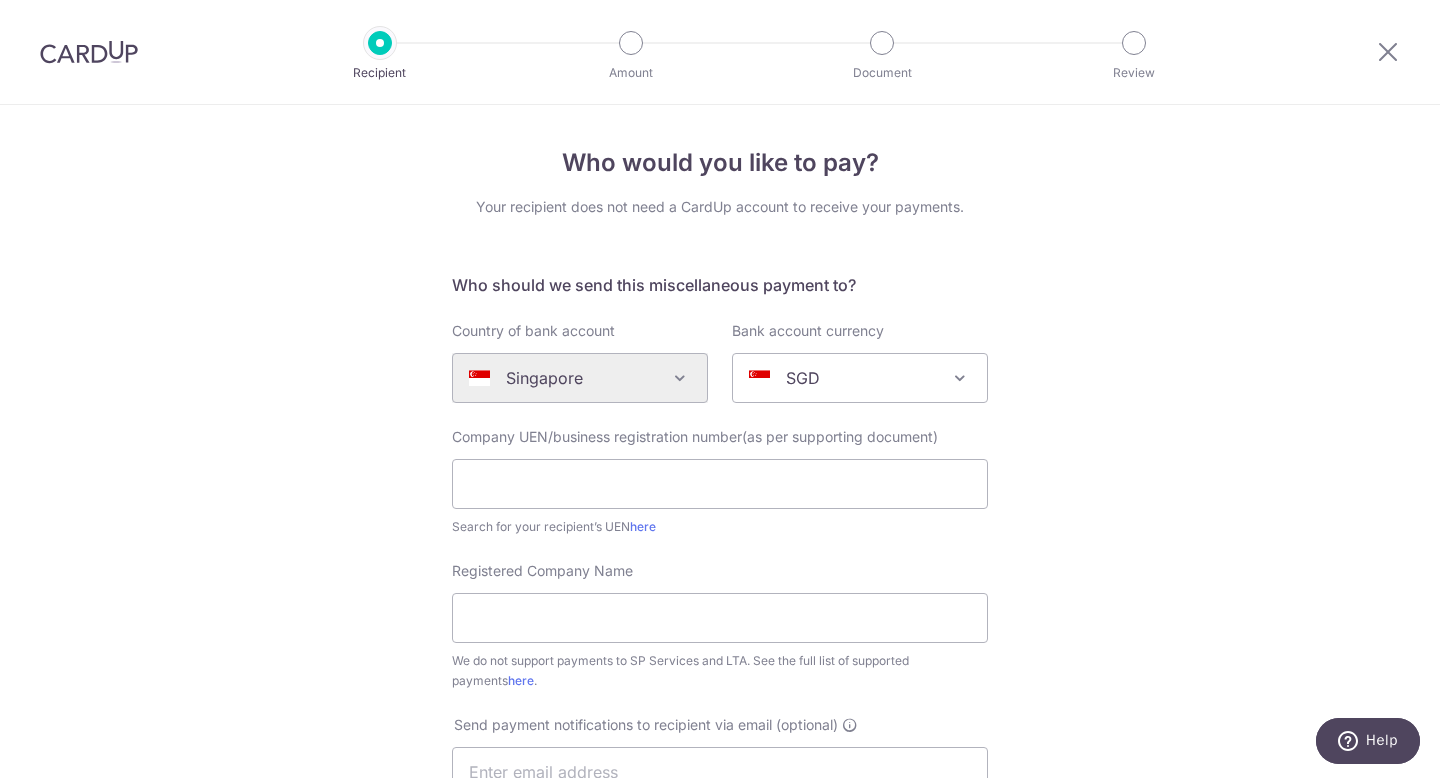 click on "Algeria
Andorra
Angola
Anguilla
Argentina
Armenia
Aruba
Australia
Austria
Azerbaijan
Bahrain
Bangladesh
Belgium
Bolivia
Bosnia and Herzegovina
Brazil
British Virgin Islands
Bulgaria
Canada
Chile
China
Colombia
Costa Rica
Croatia
Cyprus
Czech Republic
Denmark
Dominica
Dominican Republic
East Timor
Ecuador
Egypt
Estonia
Faroe Islands
Fiji
Finland
France
French Guiana
French Polynesia
French Southern Territories
Georgia
Germany
Greece
Greenland
Grenada
Guernsey
Guyana
Honduras
Hong Kong
Hungary
Iceland
India
Indonesia
Ireland
Isle of Man
Israel
Italy
Japan
Jersey
Kazakhstan
Kosovo
Kuwait
Kyrgyzstan
Latvia
Liechtenstein
Lithuania
Luxembourg
Macao
Macedonia
Malaysia
Maldives
Malta
Martinique
Mauritius
Mayotte
Mexico
Monaco
Montenegro
Namibia
Nepal
Netherlands
New Caledonia
New Zealand
Nigeria
Norway
Oman
Paraguay
Peru" at bounding box center [580, 378] 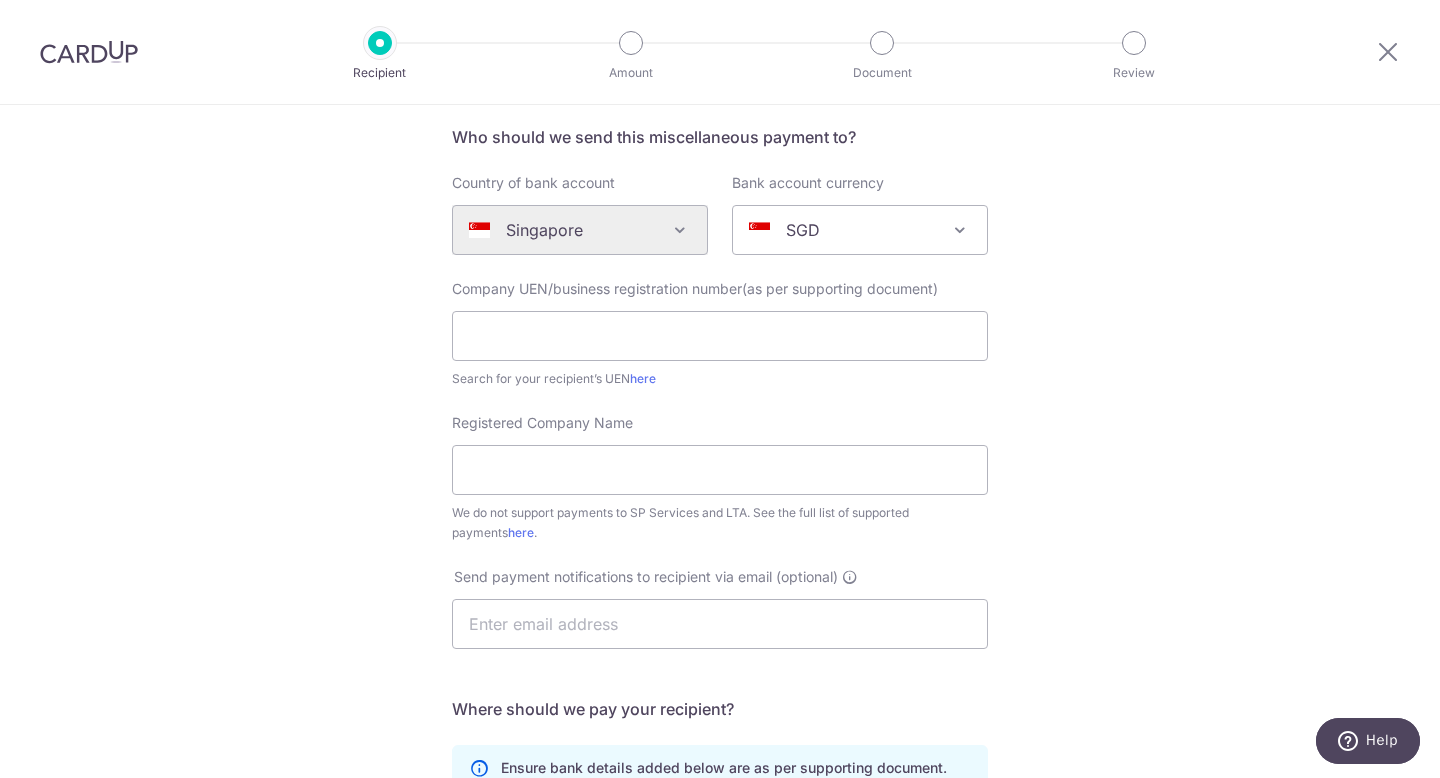 click on "Algeria
Andorra
Angola
Anguilla
Argentina
Armenia
Aruba
Australia
Austria
Azerbaijan
Bahrain
Bangladesh
Belgium
Bolivia
Bosnia and Herzegovina
Brazil
British Virgin Islands
Bulgaria
Canada
Chile
China
Colombia
Costa Rica
Croatia
Cyprus
Czech Republic
Denmark
Dominica
Dominican Republic
East Timor
Ecuador
Egypt
Estonia
Faroe Islands
Fiji
Finland
France
French Guiana
French Polynesia
French Southern Territories
Georgia
Germany
Greece
Greenland
Grenada
Guernsey
Guyana
Honduras
Hong Kong
Hungary
Iceland
India
Indonesia
Ireland
Isle of Man
Israel
Italy
Japan
Jersey
Kazakhstan
Kosovo
Kuwait
Kyrgyzstan
Latvia
Liechtenstein
Lithuania
Luxembourg
Macao
Macedonia
Malaysia
Maldives
Malta
Martinique
Mauritius
Mayotte
Mexico
Monaco
Montenegro
Namibia
Nepal
Netherlands
New Caledonia
New Zealand
Nigeria
Norway
Oman
Paraguay
Peru" at bounding box center [580, 230] 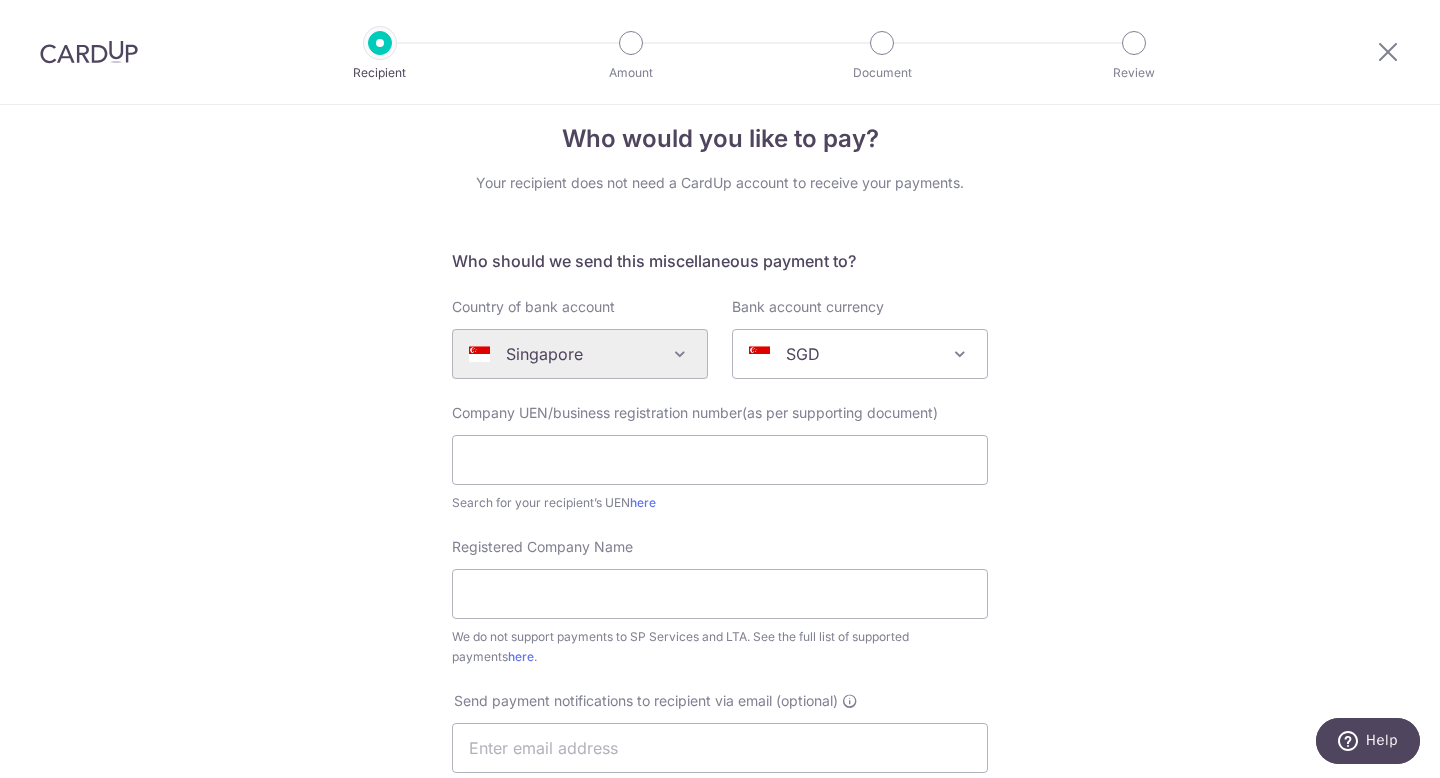 scroll, scrollTop: 0, scrollLeft: 0, axis: both 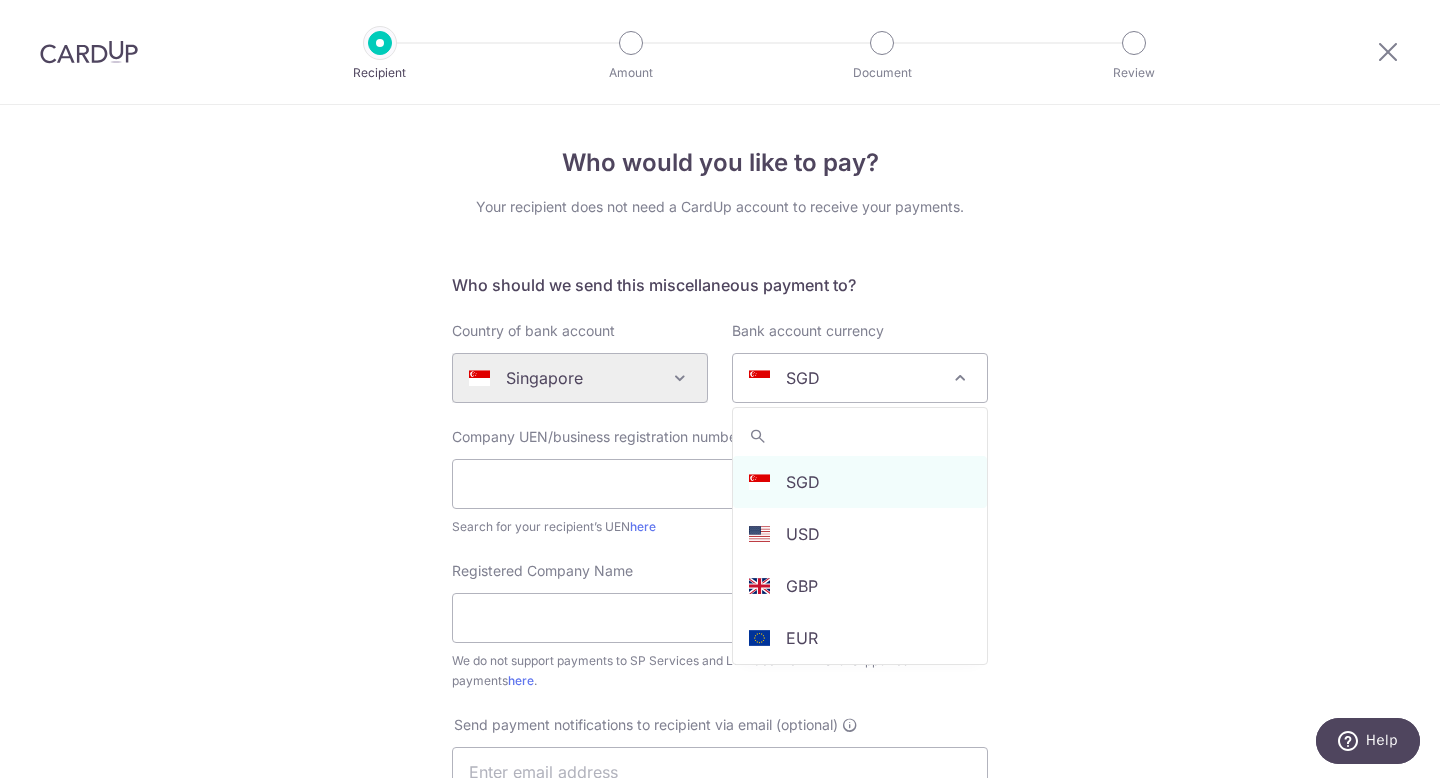 click on "SGD" at bounding box center (860, 378) 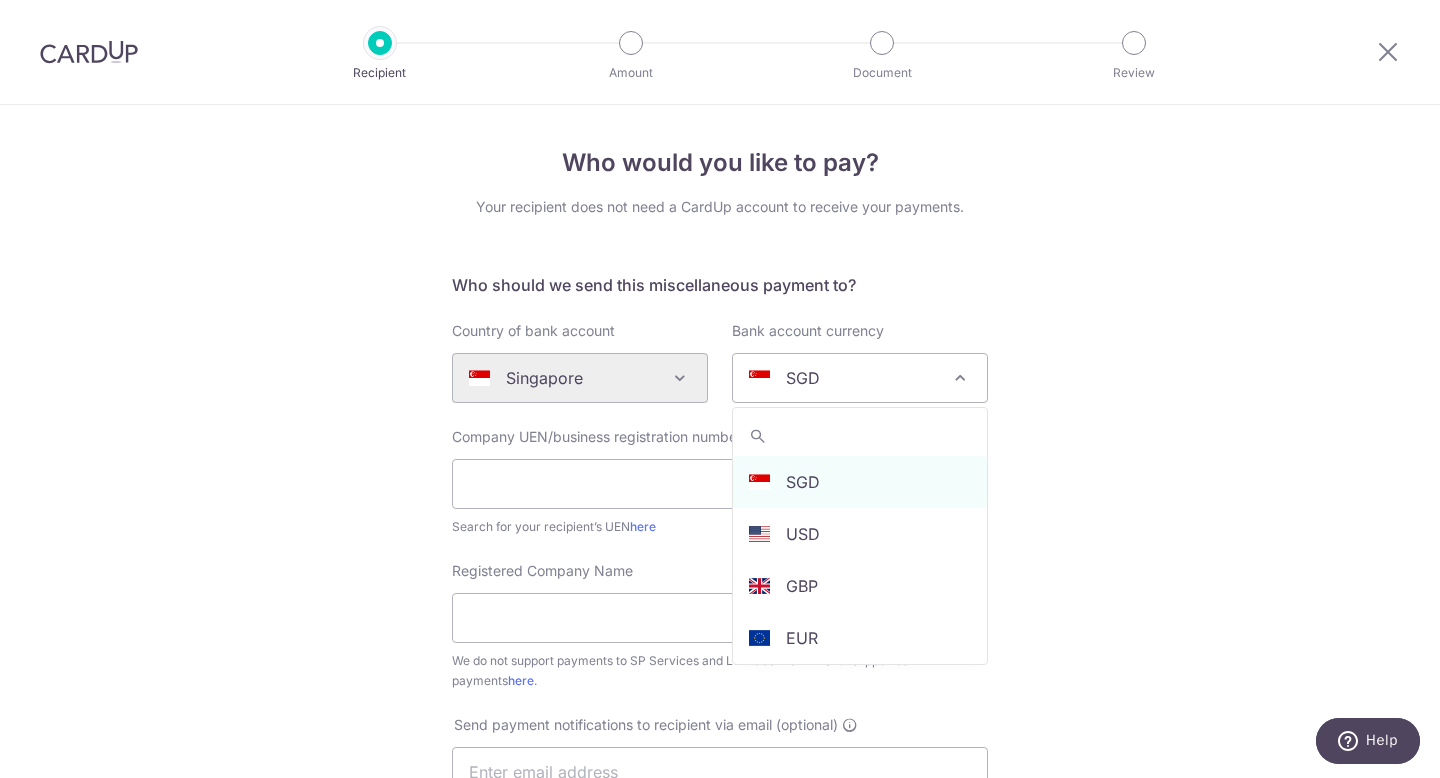 click on "Algeria
Andorra
Angola
Anguilla
Argentina
Armenia
Aruba
Australia
Austria
Azerbaijan
Bahrain
Bangladesh
Belgium
Bolivia
Bosnia and Herzegovina
Brazil
British Virgin Islands
Bulgaria
Canada
Chile
China
Colombia
Costa Rica
Croatia
Cyprus
Czech Republic
Denmark
Dominica
Dominican Republic
East Timor
Ecuador
Egypt
Estonia
Faroe Islands
Fiji
Finland
France
French Guiana
French Polynesia
French Southern Territories
Georgia
Germany
Greece
Greenland
Grenada
Guernsey
Guyana
Honduras
Hong Kong
Hungary
Iceland
India
Indonesia
Ireland
Isle of Man
Israel
Italy
Japan
Jersey
Kazakhstan
Kosovo
Kuwait
Kyrgyzstan
Latvia
Liechtenstein
Lithuania
Luxembourg
Macao
Macedonia
Malaysia
Maldives
Malta
Martinique
Mauritius
Mayotte
Mexico
Monaco
Montenegro
Namibia
Nepal
Netherlands
New Caledonia
New Zealand
Nigeria
Norway
Oman
Paraguay
Peru" at bounding box center [580, 378] 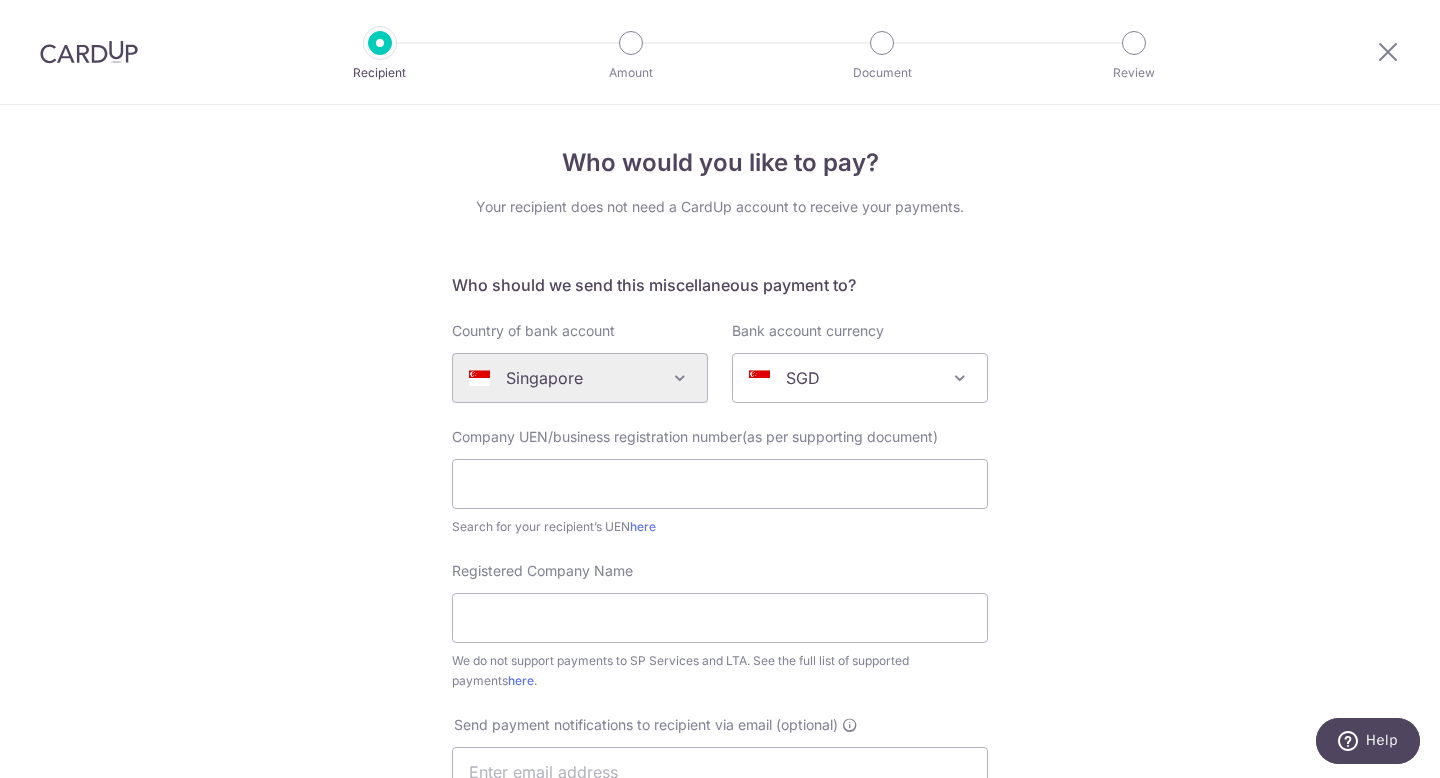 click on "Algeria
Andorra
Angola
Anguilla
Argentina
Armenia
Aruba
Australia
Austria
Azerbaijan
Bahrain
Bangladesh
Belgium
Bolivia
Bosnia and Herzegovina
Brazil
British Virgin Islands
Bulgaria
Canada
Chile
China
Colombia
Costa Rica
Croatia
Cyprus
Czech Republic
Denmark
Dominica
Dominican Republic
East Timor
Ecuador
Egypt
Estonia
Faroe Islands
Fiji
Finland
France
French Guiana
French Polynesia
French Southern Territories
Georgia
Germany
Greece
Greenland
Grenada
Guernsey
Guyana
Honduras
Hong Kong
Hungary
Iceland
India
Indonesia
Ireland
Isle of Man
Israel
Italy
Japan
Jersey
Kazakhstan
Kosovo
Kuwait
Kyrgyzstan
Latvia
Liechtenstein
Lithuania
Luxembourg
Macao
Macedonia
Malaysia
Maldives
Malta
Martinique
Mauritius
Mayotte
Mexico
Monaco
Montenegro
Namibia
Nepal
Netherlands
New Caledonia
New Zealand
Nigeria
Norway
Oman
Paraguay
Peru" at bounding box center (580, 378) 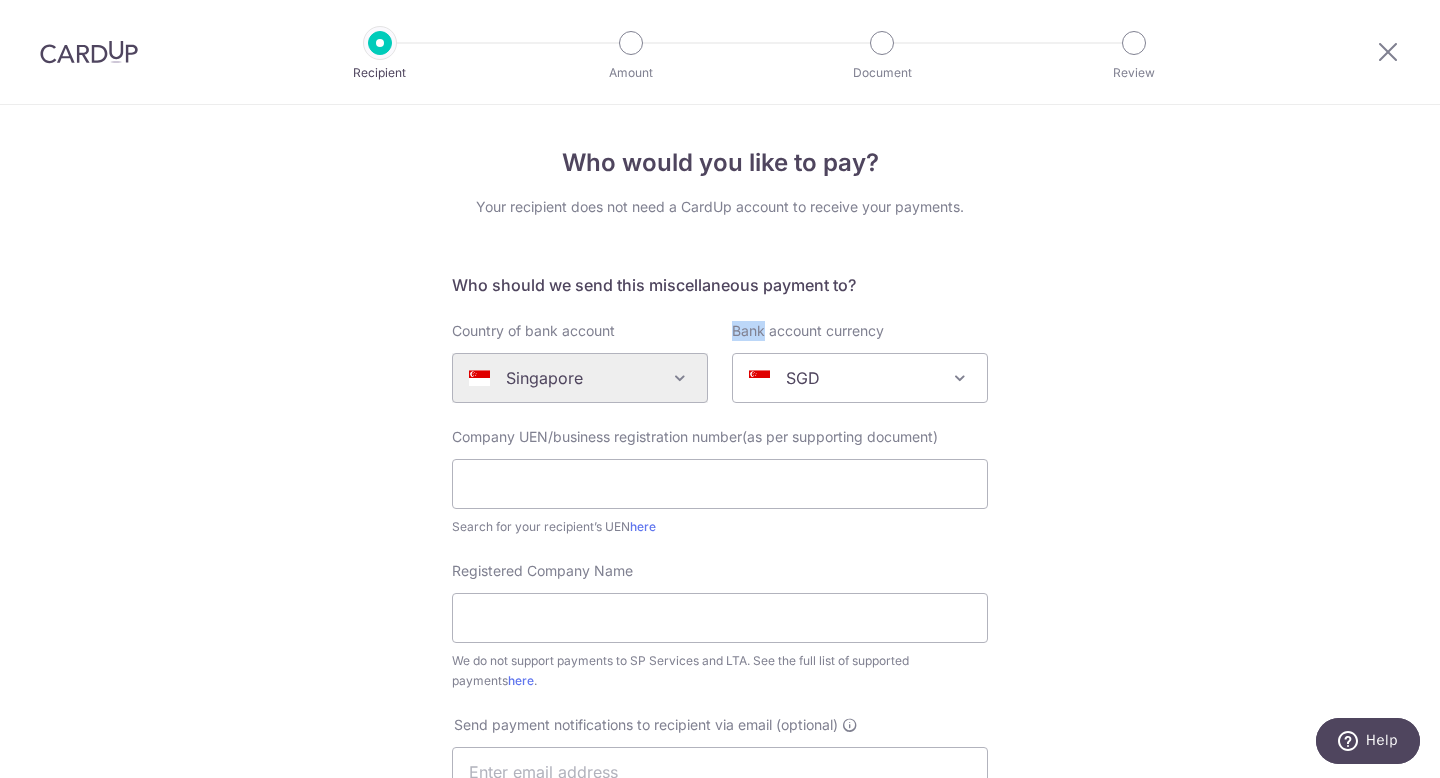 click on "Algeria
Andorra
Angola
Anguilla
Argentina
Armenia
Aruba
Australia
Austria
Azerbaijan
Bahrain
Bangladesh
Belgium
Bolivia
Bosnia and Herzegovina
Brazil
British Virgin Islands
Bulgaria
Canada
Chile
China
Colombia
Costa Rica
Croatia
Cyprus
Czech Republic
Denmark
Dominica
Dominican Republic
East Timor
Ecuador
Egypt
Estonia
Faroe Islands
Fiji
Finland
France
French Guiana
French Polynesia
French Southern Territories
Georgia
Germany
Greece
Greenland
Grenada
Guernsey
Guyana
Honduras
Hong Kong
Hungary
Iceland
India
Indonesia
Ireland
Isle of Man
Israel
Italy
Japan
Jersey
Kazakhstan
Kosovo
Kuwait
Kyrgyzstan
Latvia
Liechtenstein
Lithuania
Luxembourg
Macao
Macedonia
Malaysia
Maldives
Malta
Martinique
Mauritius
Mayotte
Mexico
Monaco
Montenegro
Namibia
Nepal
Netherlands
New Caledonia
New Zealand
Nigeria
Norway
Oman
Paraguay
Peru" at bounding box center (580, 378) 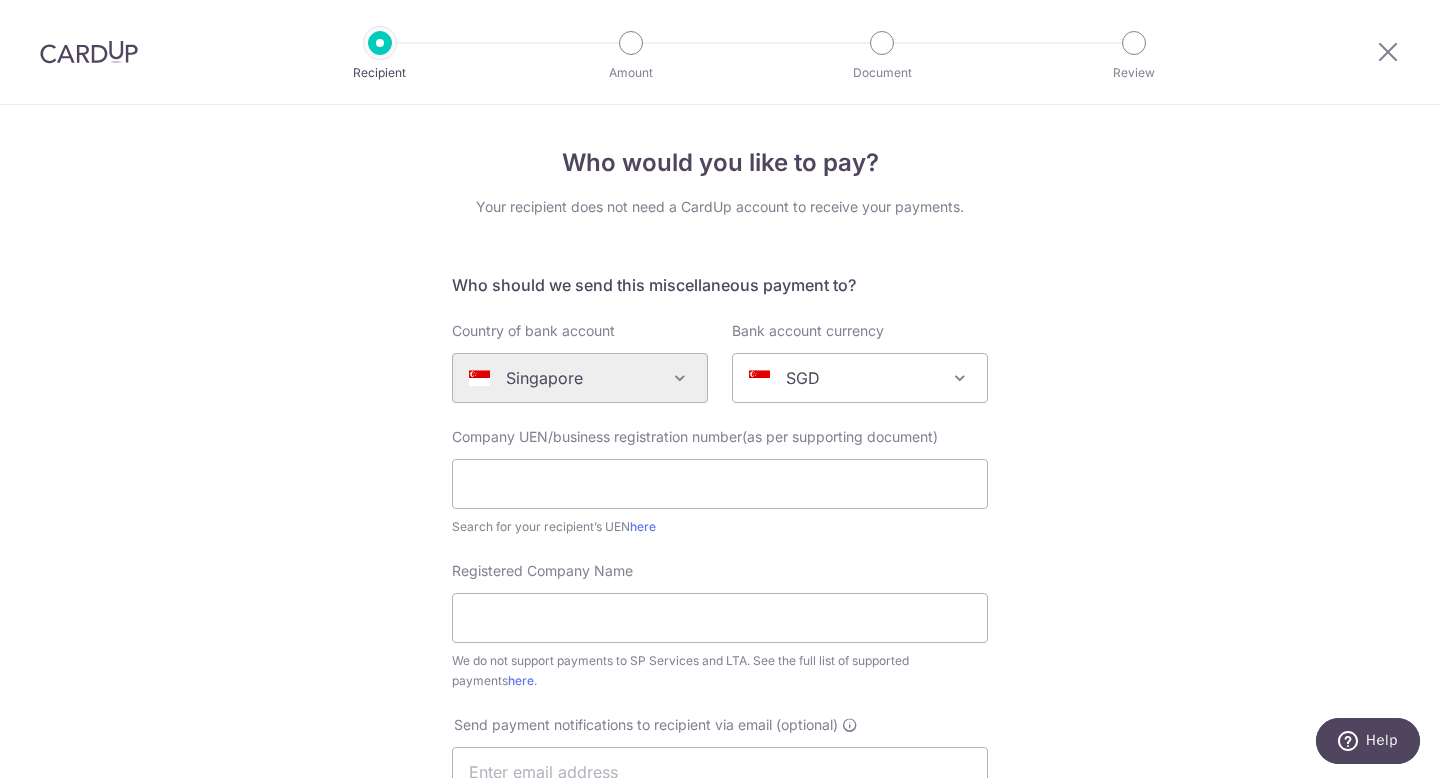 click on "Who would you like to pay?
Your recipient does not need a CardUp account to receive your payments.
Who should we send this miscellaneous payment to?
Country of bank account
Algeria
Andorra
Angola
Anguilla
Argentina
Armenia
Aruba
Australia
Austria
Azerbaijan
Bahrain
Bangladesh
Belgium
Bolivia
Bosnia and Herzegovina
Brazil
British Virgin Islands
Bulgaria
Canada
Chile
China
Colombia
Costa Rica
Croatia
Cyprus
Czech Republic
Denmark
Dominica
Dominican Republic
East Timor
Ecuador
Egypt
Estonia
Faroe Islands
Fiji
Finland
France
French Guiana
French Polynesia
French Southern Territories
Georgia
Germany
Greece
Greenland
Grenada
Guernsey
Guyana
Honduras
Hong Kong
Hungary
Iceland
India
Indonesia
Ireland
Isle of Man
Israel
Italy
Japan
Jersey
Kazakhstan
Kosovo
Kuwait
Kyrgyzstan" at bounding box center [720, 725] 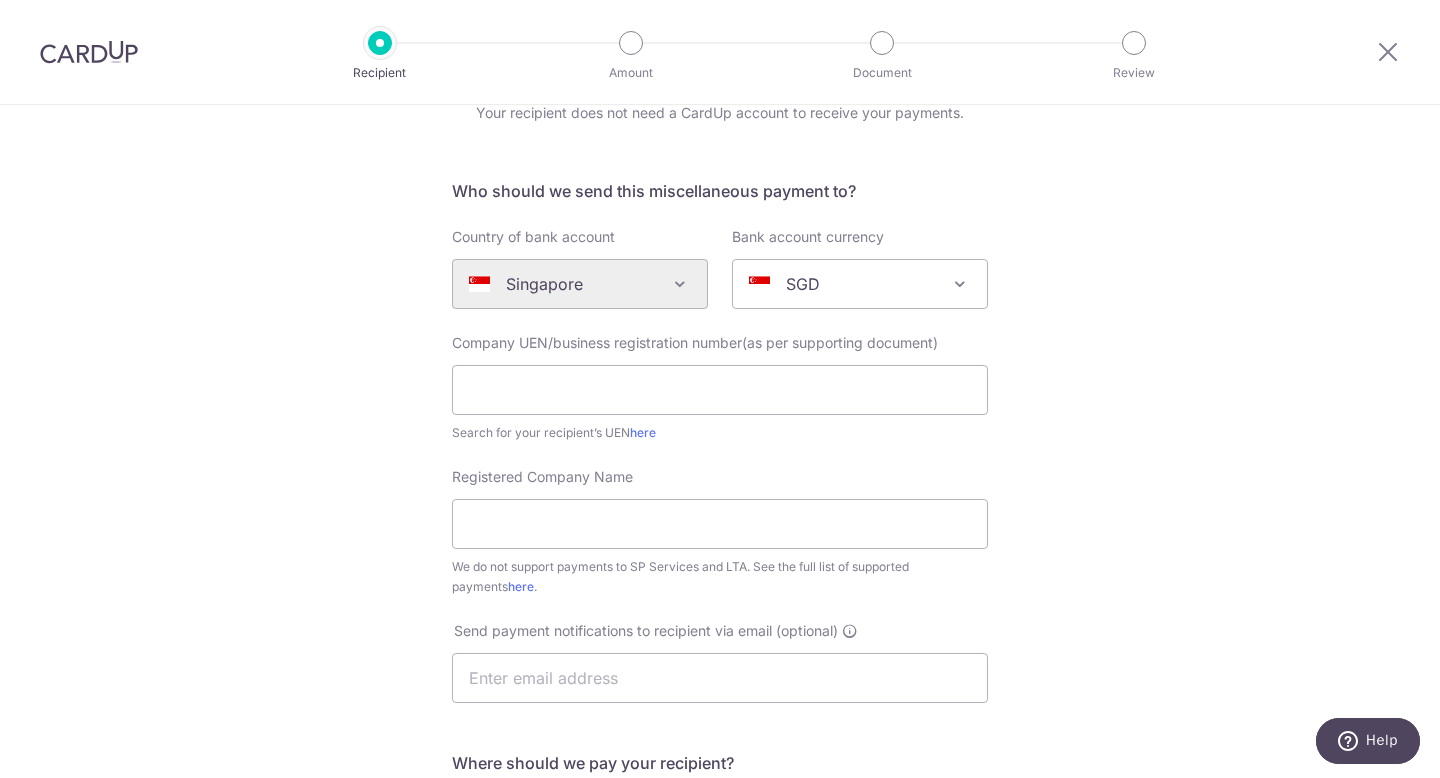 click on "Algeria
Andorra
Angola
Anguilla
Argentina
Armenia
Aruba
Australia
Austria
Azerbaijan
Bahrain
Bangladesh
Belgium
Bolivia
Bosnia and Herzegovina
Brazil
British Virgin Islands
Bulgaria
Canada
Chile
China
Colombia
Costa Rica
Croatia
Cyprus
Czech Republic
Denmark
Dominica
Dominican Republic
East Timor
Ecuador
Egypt
Estonia
Faroe Islands
Fiji
Finland
France
French Guiana
French Polynesia
French Southern Territories
Georgia
Germany
Greece
Greenland
Grenada
Guernsey
Guyana
Honduras
Hong Kong
Hungary
Iceland
India
Indonesia
Ireland
Isle of Man
Israel
Italy
Japan
Jersey
Kazakhstan
Kosovo
Kuwait
Kyrgyzstan
Latvia
Liechtenstein
Lithuania
Luxembourg
Macao
Macedonia
Malaysia
Maldives
Malta
Martinique
Mauritius
Mayotte
Mexico
Monaco
Montenegro
Namibia
Nepal
Netherlands
New Caledonia
New Zealand
Nigeria
Norway
Oman
Paraguay
Peru" at bounding box center (580, 284) 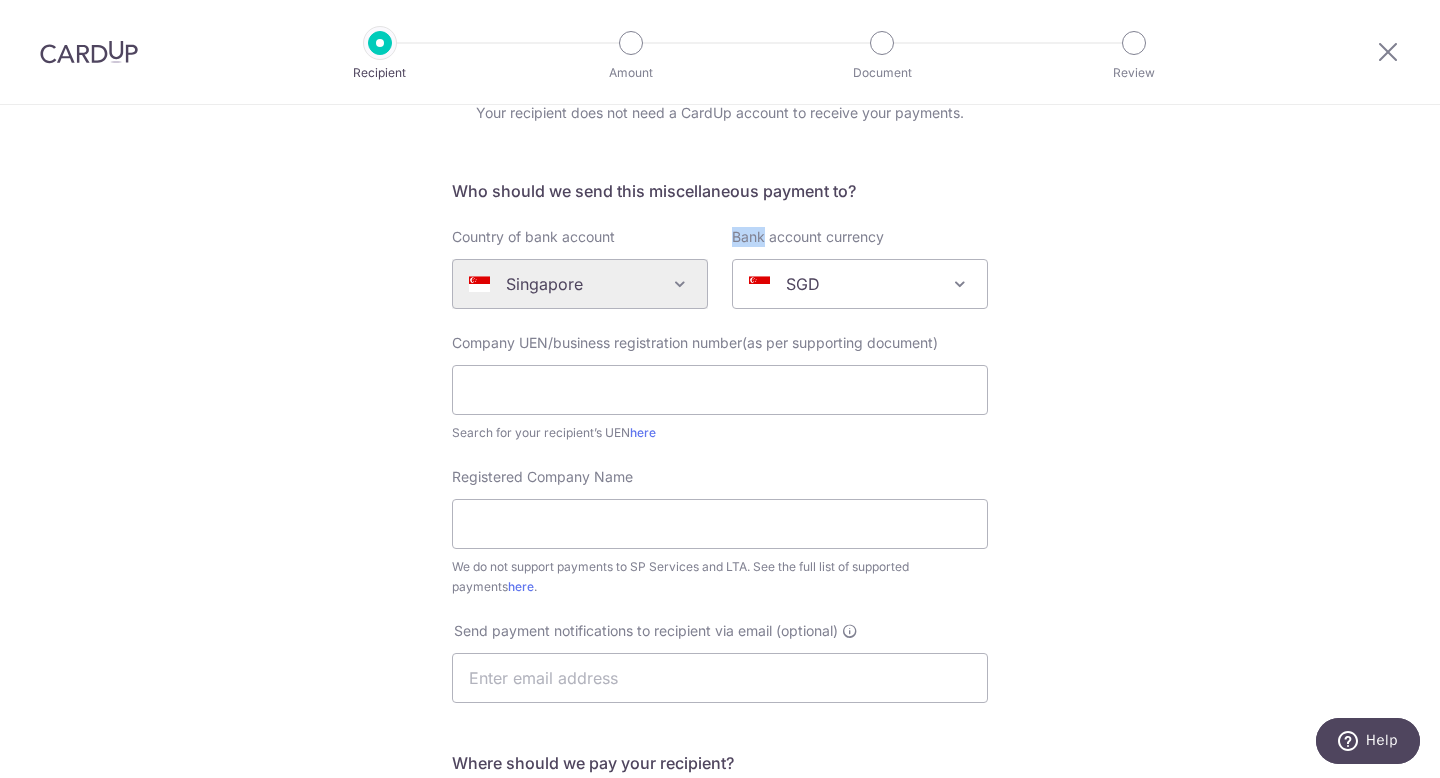 click on "Algeria
Andorra
Angola
Anguilla
Argentina
Armenia
Aruba
Australia
Austria
Azerbaijan
Bahrain
Bangladesh
Belgium
Bolivia
Bosnia and Herzegovina
Brazil
British Virgin Islands
Bulgaria
Canada
Chile
China
Colombia
Costa Rica
Croatia
Cyprus
Czech Republic
Denmark
Dominica
Dominican Republic
East Timor
Ecuador
Egypt
Estonia
Faroe Islands
Fiji
Finland
France
French Guiana
French Polynesia
French Southern Territories
Georgia
Germany
Greece
Greenland
Grenada
Guernsey
Guyana
Honduras
Hong Kong
Hungary
Iceland
India
Indonesia
Ireland
Isle of Man
Israel
Italy
Japan
Jersey
Kazakhstan
Kosovo
Kuwait
Kyrgyzstan
Latvia
Liechtenstein
Lithuania
Luxembourg
Macao
Macedonia
Malaysia
Maldives
Malta
Martinique
Mauritius
Mayotte
Mexico
Monaco
Montenegro
Namibia
Nepal
Netherlands
New Caledonia
New Zealand
Nigeria
Norway
Oman
Paraguay
Peru" at bounding box center (580, 284) 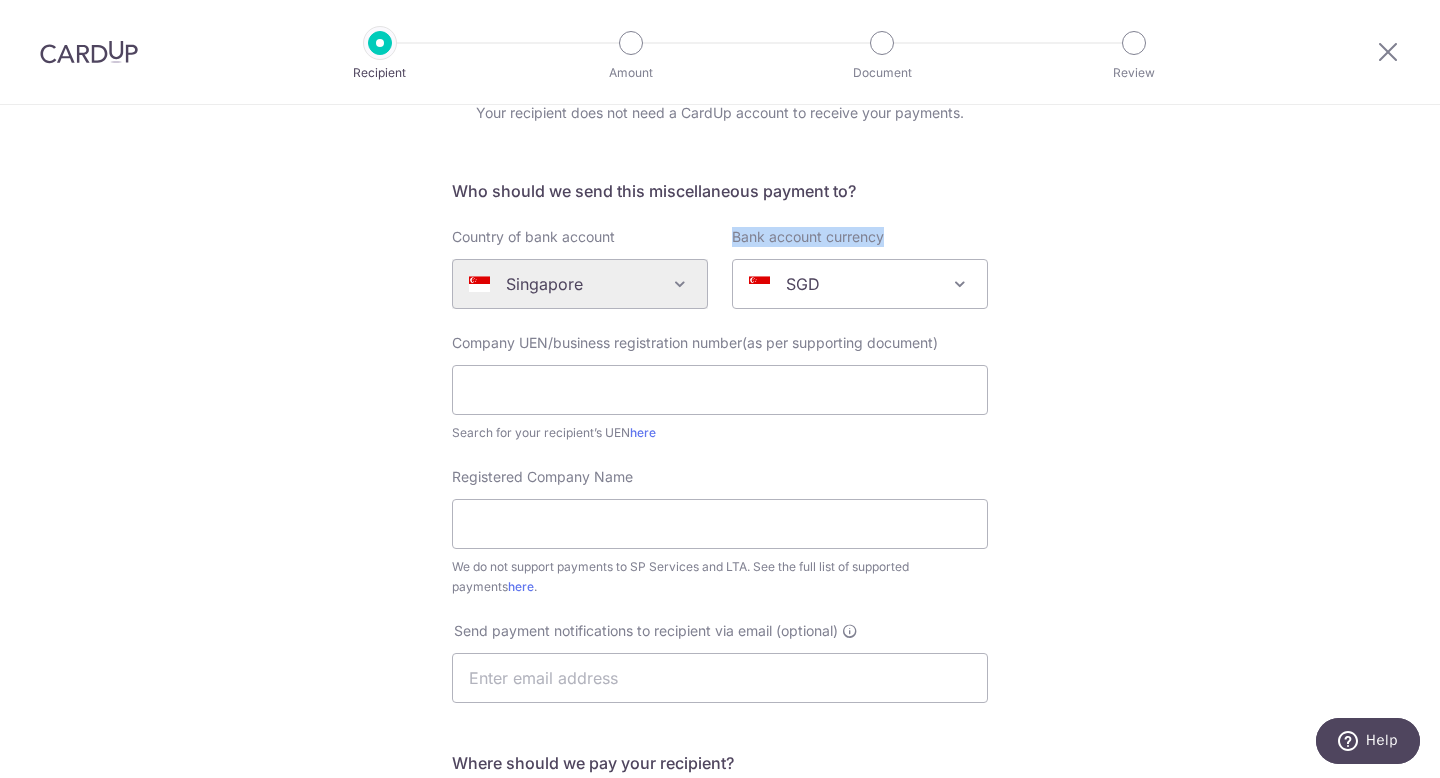 click on "Algeria
Andorra
Angola
Anguilla
Argentina
Armenia
Aruba
Australia
Austria
Azerbaijan
Bahrain
Bangladesh
Belgium
Bolivia
Bosnia and Herzegovina
Brazil
British Virgin Islands
Bulgaria
Canada
Chile
China
Colombia
Costa Rica
Croatia
Cyprus
Czech Republic
Denmark
Dominica
Dominican Republic
East Timor
Ecuador
Egypt
Estonia
Faroe Islands
Fiji
Finland
France
French Guiana
French Polynesia
French Southern Territories
Georgia
Germany
Greece
Greenland
Grenada
Guernsey
Guyana
Honduras
Hong Kong
Hungary
Iceland
India
Indonesia
Ireland
Isle of Man
Israel
Italy
Japan
Jersey
Kazakhstan
Kosovo
Kuwait
Kyrgyzstan
Latvia
Liechtenstein
Lithuania
Luxembourg
Macao
Macedonia
Malaysia
Maldives
Malta
Martinique
Mauritius
Mayotte
Mexico
Monaco
Montenegro
Namibia
Nepal
Netherlands
New Caledonia
New Zealand
Nigeria
Norway
Oman
Paraguay
Peru" at bounding box center [580, 284] 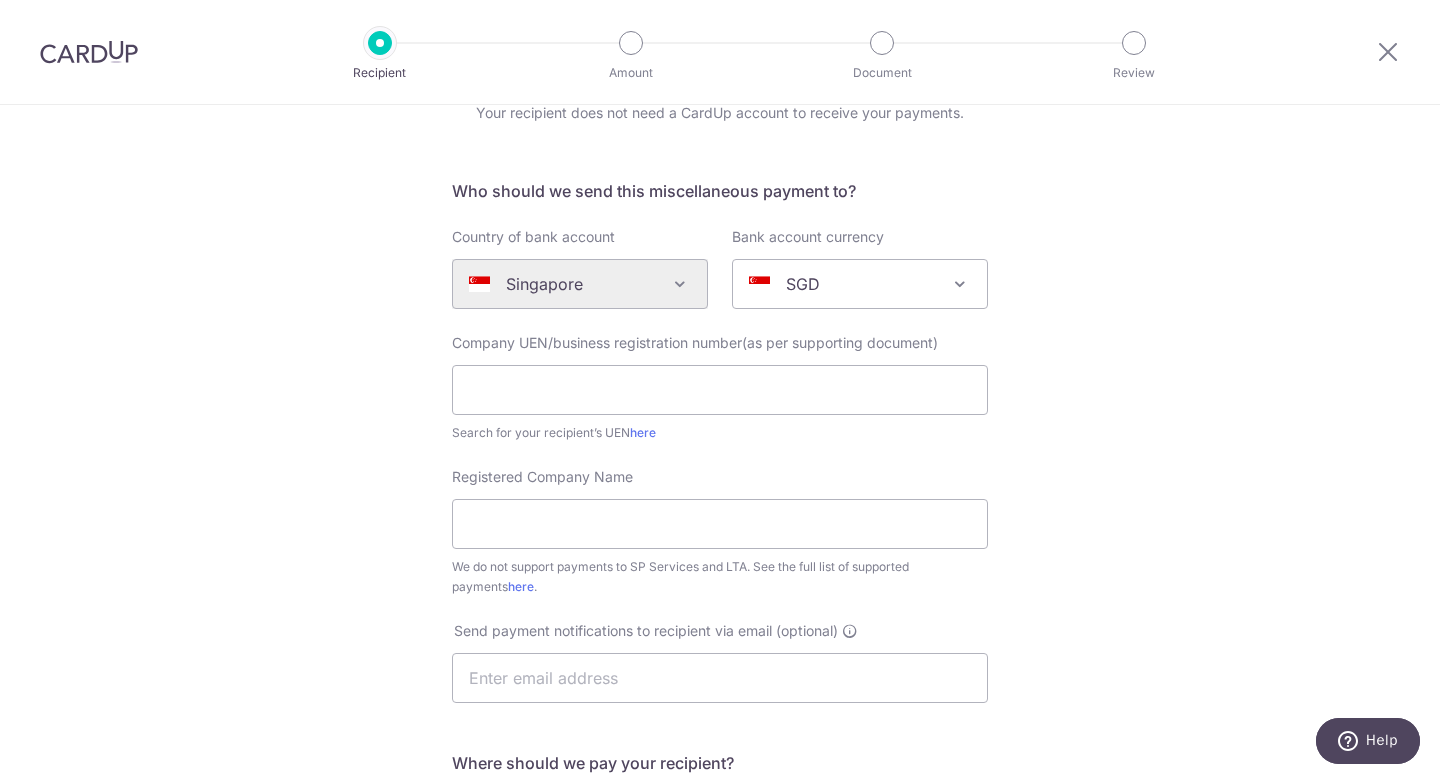 click on "Who should we send this miscellaneous payment to?
Country of bank account
Algeria
Andorra
Angola
Anguilla
Argentina
Armenia
Aruba
Australia
Austria
Azerbaijan
Bahrain
Bangladesh
Belgium
Bolivia
Bosnia and Herzegovina
Brazil
British Virgin Islands
Bulgaria
Canada
Chile
China
Colombia
Costa Rica
Croatia
Cyprus
Czech Republic
Denmark
Dominica
Dominican Republic
East Timor
Ecuador
Egypt
Estonia
Faroe Islands
Fiji
Finland
France
French Guiana
French Polynesia
French Southern Territories
Georgia
Germany
Greece
Greenland
Grenada
Guernsey
Guyana
Honduras
Hong Kong
Hungary
Iceland
India
Indonesia
Ireland
Isle of Man
Israel
Italy
Japan
Jersey
Kazakhstan
Kosovo
Kuwait
Kyrgyzstan
Latvia
Liechtenstein
Lithuania
Luxembourg
Macao
Macedonia
Malaysia
Maldives
Malta
Martinique" at bounding box center [720, 668] 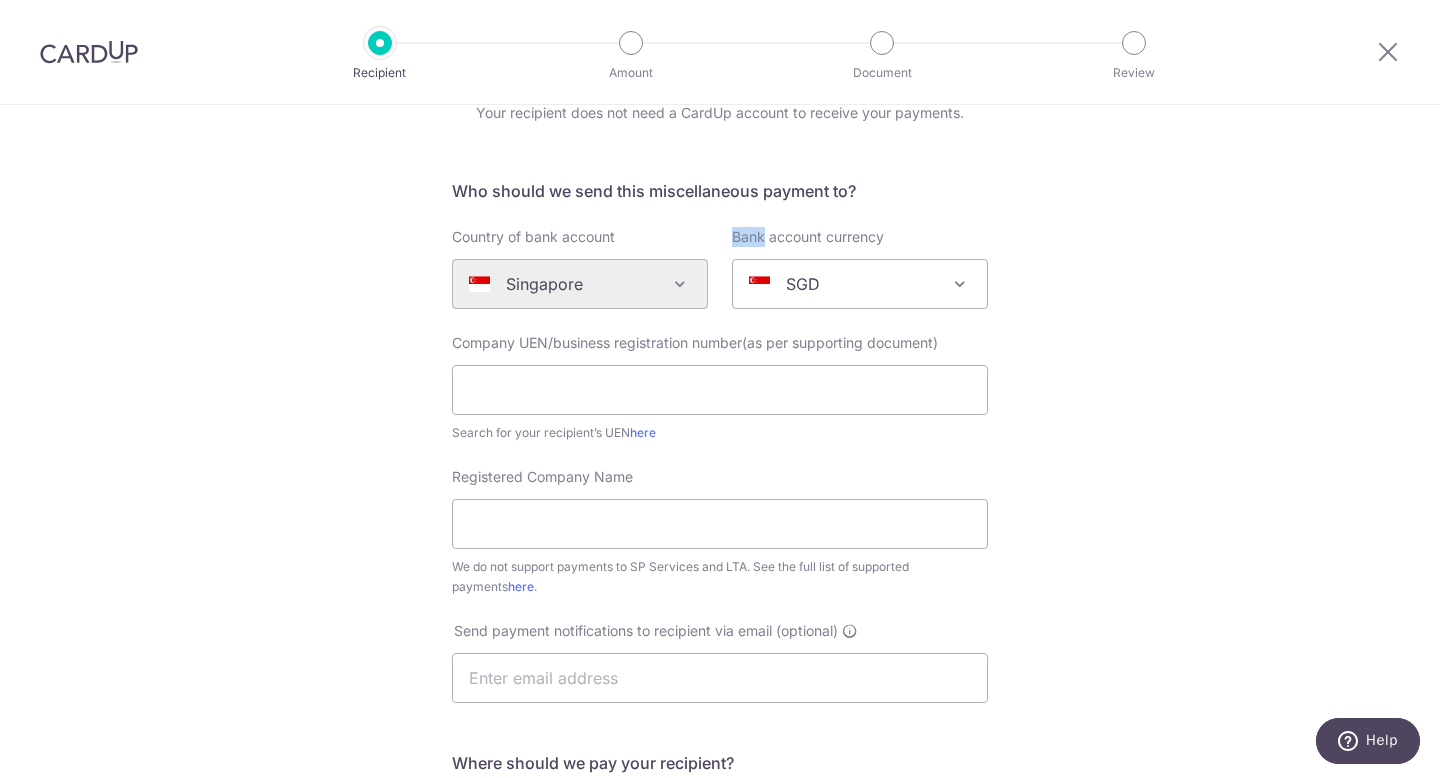 click on "Who should we send this miscellaneous payment to?
Country of bank account
Algeria
Andorra
Angola
Anguilla
Argentina
Armenia
Aruba
Australia
Austria
Azerbaijan
Bahrain
Bangladesh
Belgium
Bolivia
Bosnia and Herzegovina
Brazil
British Virgin Islands
Bulgaria
Canada
Chile
China
Colombia
Costa Rica
Croatia
Cyprus
Czech Republic
Denmark
Dominica
Dominican Republic
East Timor
Ecuador
Egypt
Estonia
Faroe Islands
Fiji
Finland
France
French Guiana
French Polynesia
French Southern Territories
Georgia
Germany
Greece
Greenland
Grenada
Guernsey
Guyana
Honduras
Hong Kong
Hungary
Iceland
India
Indonesia
Ireland
Isle of Man
Israel
Italy
Japan
Jersey
Kazakhstan
Kosovo
Kuwait
Kyrgyzstan
Latvia
Liechtenstein
Lithuania
Luxembourg
Macao
Macedonia
Malaysia
Maldives
Malta
Martinique" at bounding box center [720, 668] 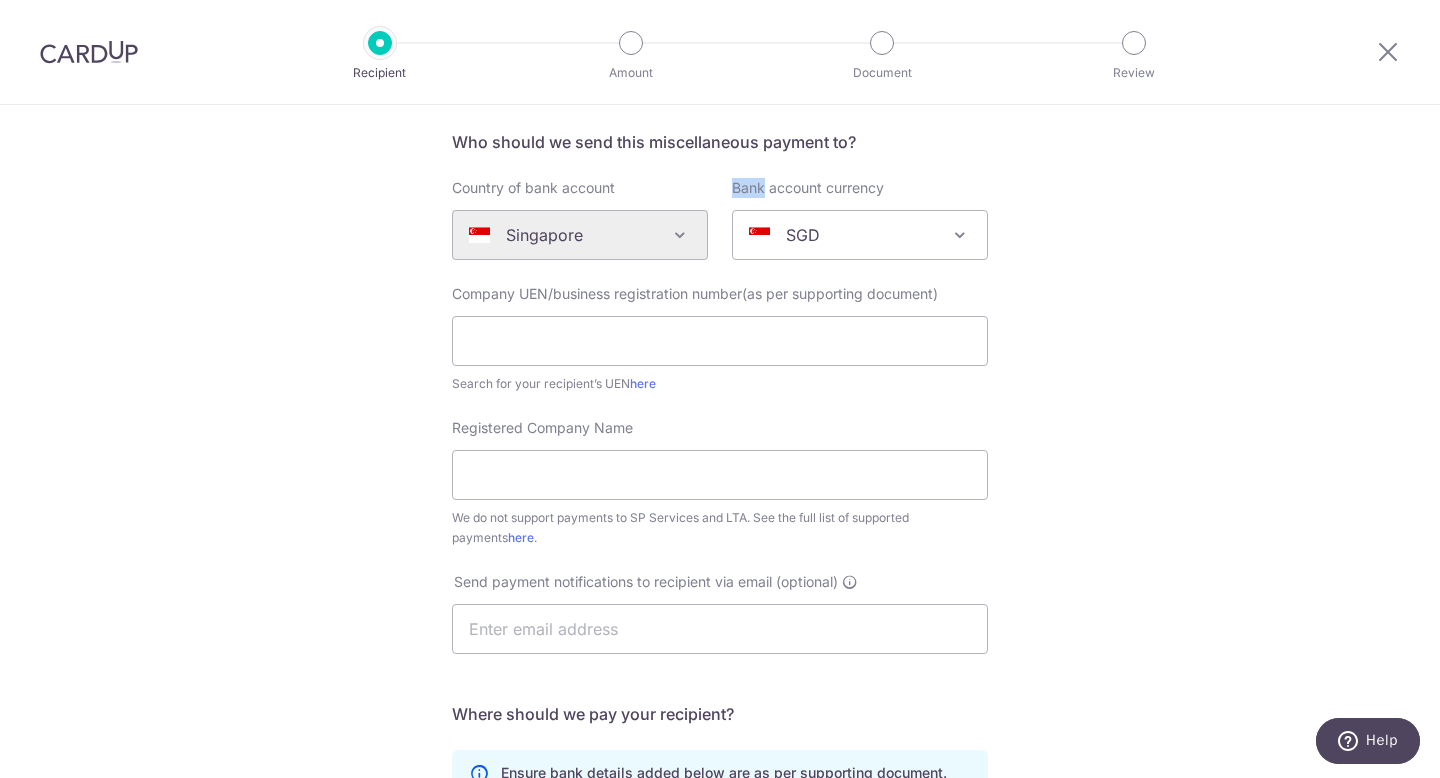 scroll, scrollTop: 146, scrollLeft: 0, axis: vertical 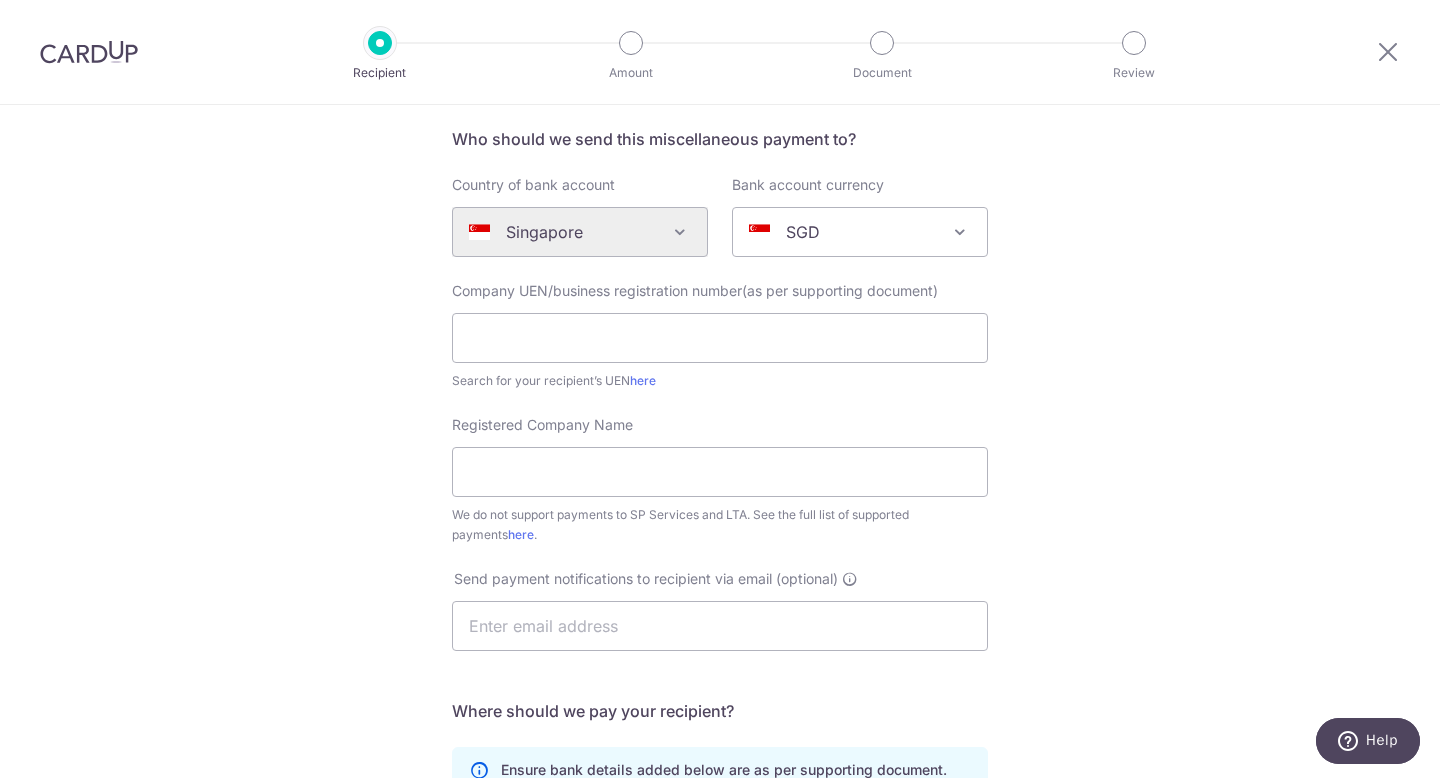 click on "Algeria
Andorra
Angola
Anguilla
Argentina
Armenia
Aruba
Australia
Austria
Azerbaijan
Bahrain
Bangladesh
Belgium
Bolivia
Bosnia and Herzegovina
Brazil
British Virgin Islands
Bulgaria
Canada
Chile
China
Colombia
Costa Rica
Croatia
Cyprus
Czech Republic
Denmark
Dominica
Dominican Republic
East Timor
Ecuador
Egypt
Estonia
Faroe Islands
Fiji
Finland
France
French Guiana
French Polynesia
French Southern Territories
Georgia
Germany
Greece
Greenland
Grenada
Guernsey
Guyana
Honduras
Hong Kong
Hungary
Iceland
India
Indonesia
Ireland
Isle of Man
Israel
Italy
Japan
Jersey
Kazakhstan
Kosovo
Kuwait
Kyrgyzstan
Latvia
Liechtenstein
Lithuania
Luxembourg
Macao
Macedonia
Malaysia
Maldives
Malta
Martinique
Mauritius
Mayotte
Mexico
Monaco
Montenegro
Namibia
Nepal
Netherlands
New Caledonia
New Zealand
Nigeria
Norway
Oman
Paraguay
Peru" at bounding box center [580, 232] 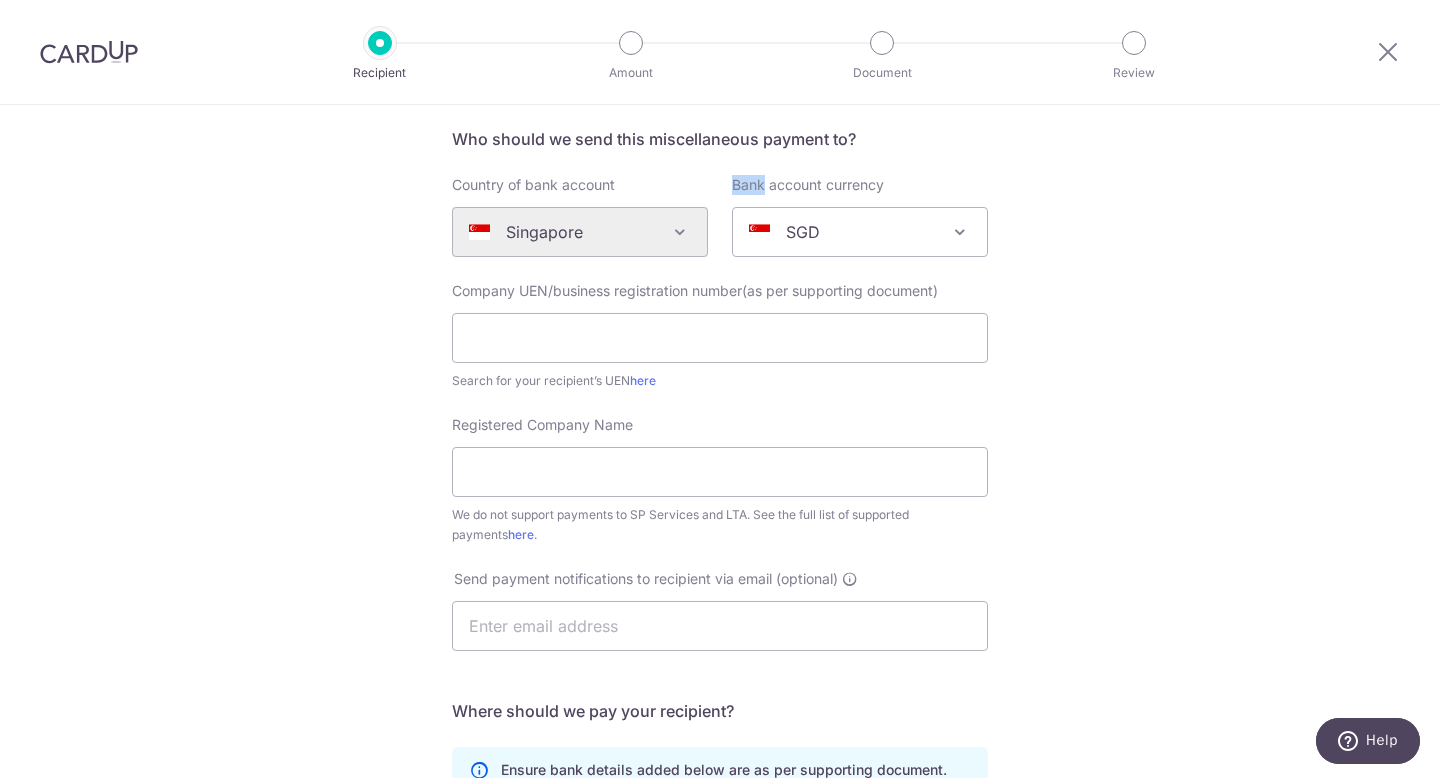 click on "Algeria
Andorra
Angola
Anguilla
Argentina
Armenia
Aruba
Australia
Austria
Azerbaijan
Bahrain
Bangladesh
Belgium
Bolivia
Bosnia and Herzegovina
Brazil
British Virgin Islands
Bulgaria
Canada
Chile
China
Colombia
Costa Rica
Croatia
Cyprus
Czech Republic
Denmark
Dominica
Dominican Republic
East Timor
Ecuador
Egypt
Estonia
Faroe Islands
Fiji
Finland
France
French Guiana
French Polynesia
French Southern Territories
Georgia
Germany
Greece
Greenland
Grenada
Guernsey
Guyana
Honduras
Hong Kong
Hungary
Iceland
India
Indonesia
Ireland
Isle of Man
Israel
Italy
Japan
Jersey
Kazakhstan
Kosovo
Kuwait
Kyrgyzstan
Latvia
Liechtenstein
Lithuania
Luxembourg
Macao
Macedonia
Malaysia
Maldives
Malta
Martinique
Mauritius
Mayotte
Mexico
Monaco
Montenegro
Namibia
Nepal
Netherlands
New Caledonia
New Zealand
Nigeria
Norway
Oman
Paraguay
Peru" at bounding box center [580, 232] 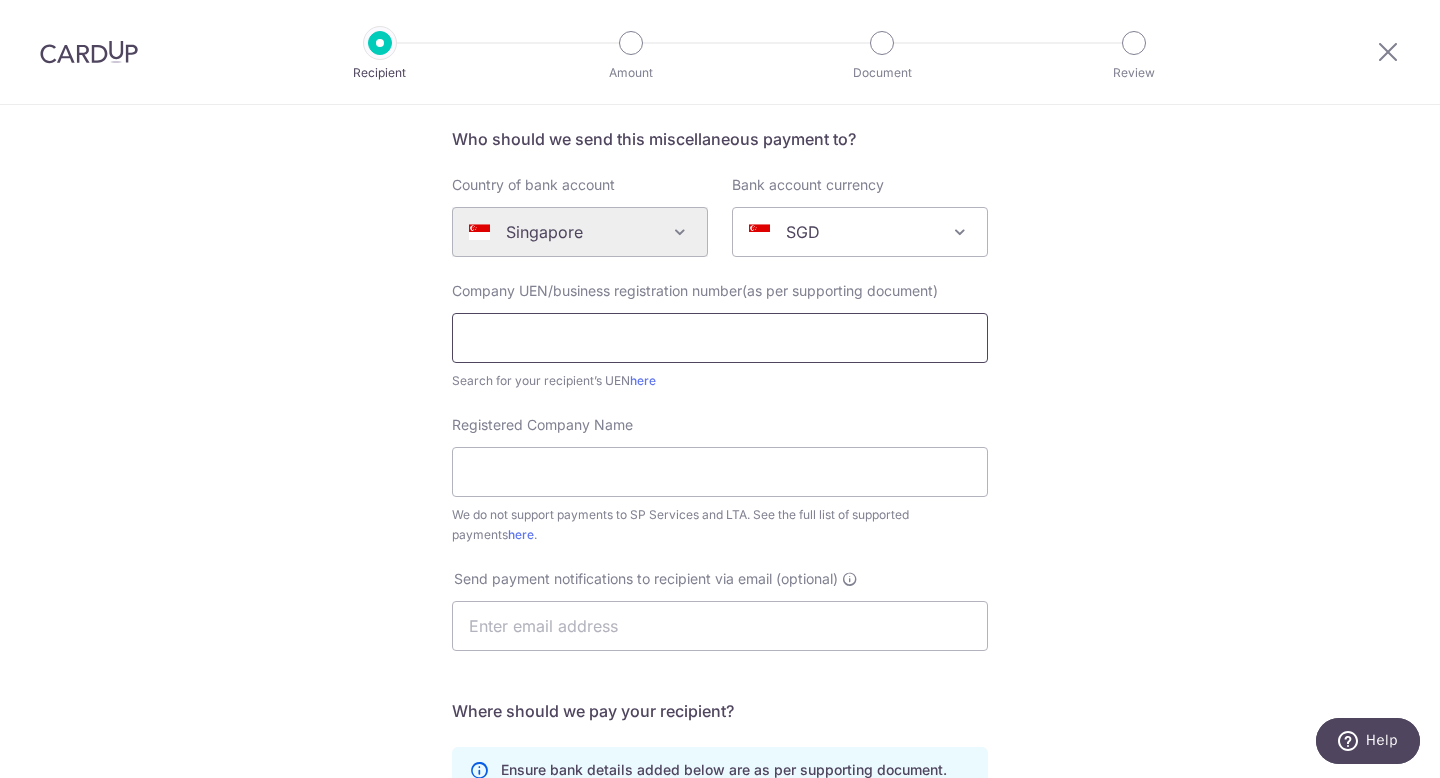 click at bounding box center [720, 338] 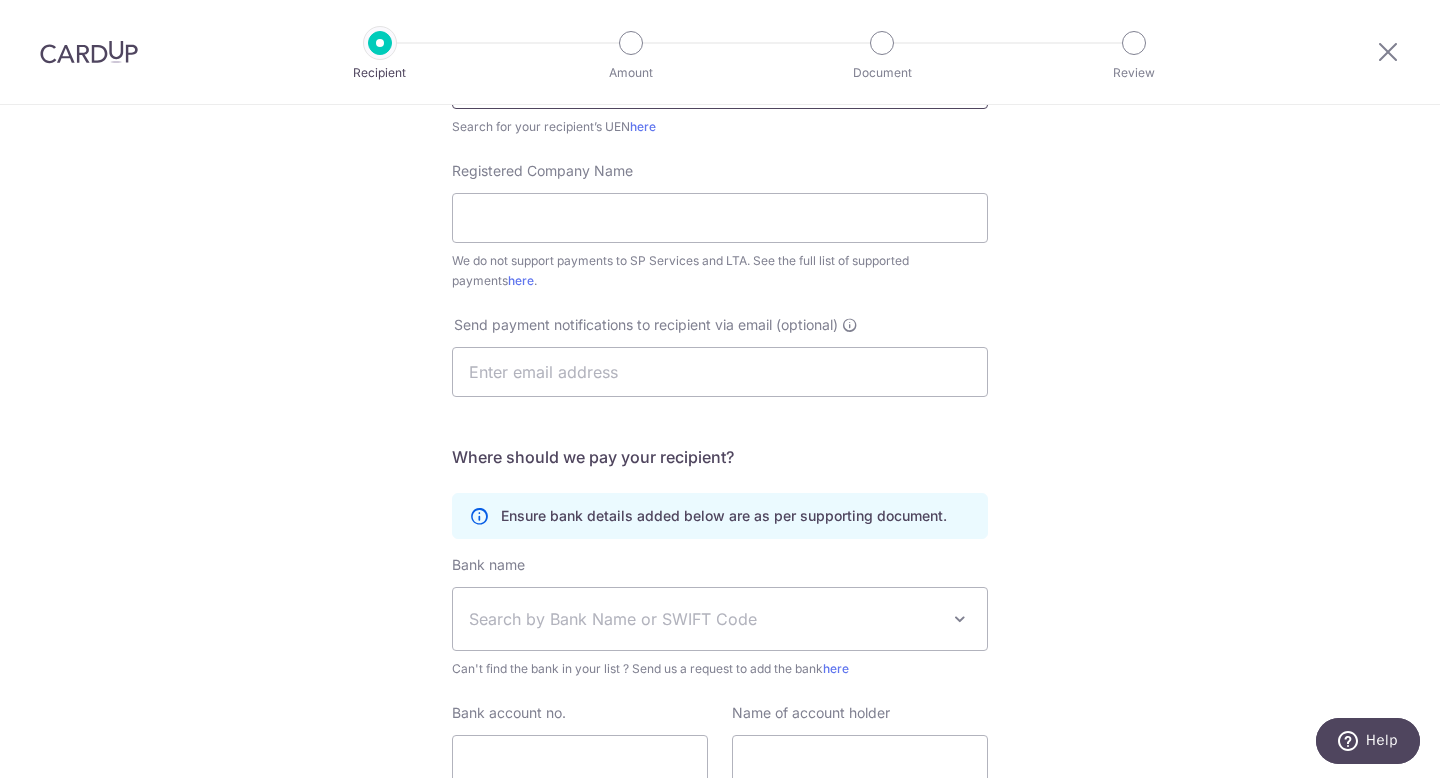 scroll, scrollTop: 414, scrollLeft: 0, axis: vertical 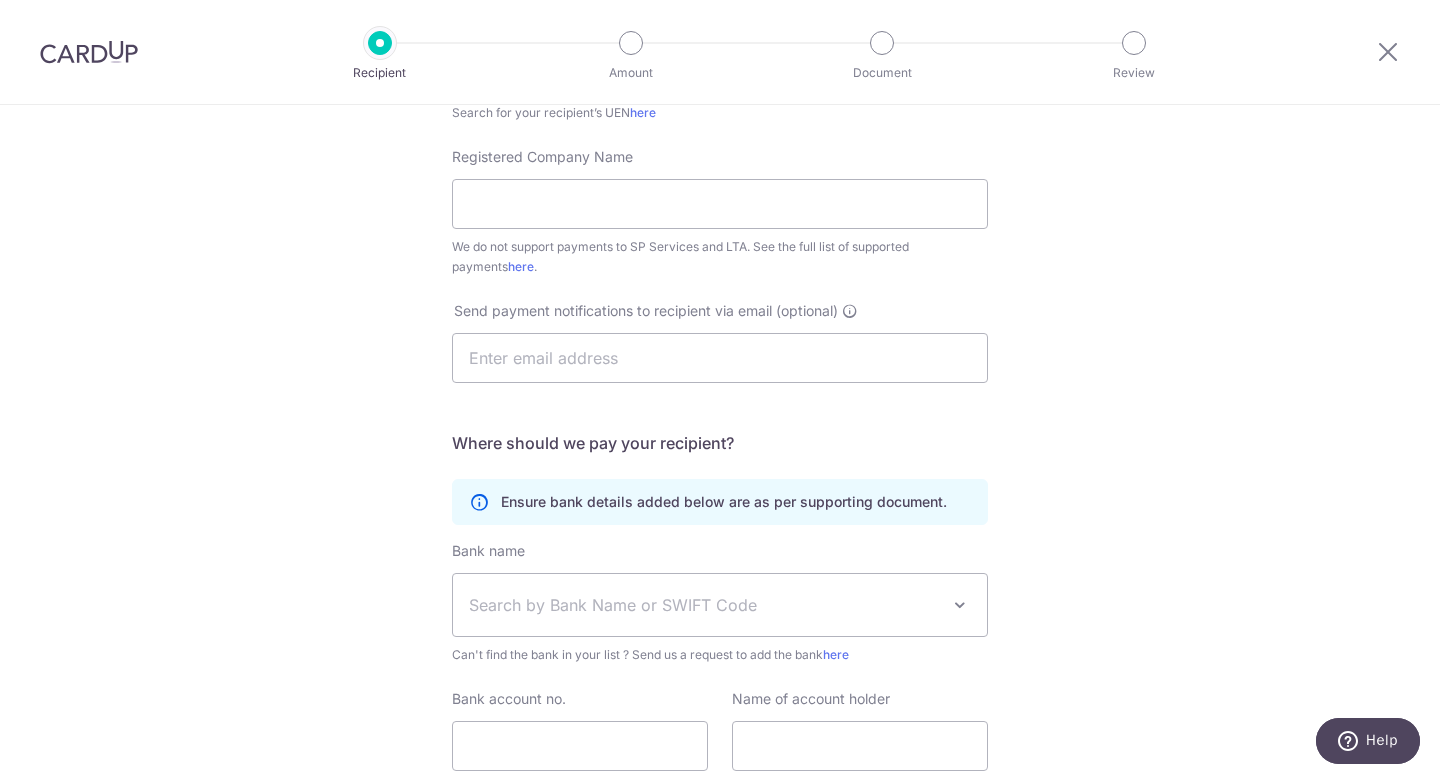 click on "Search by Bank Name or SWIFT Code" at bounding box center [720, 605] 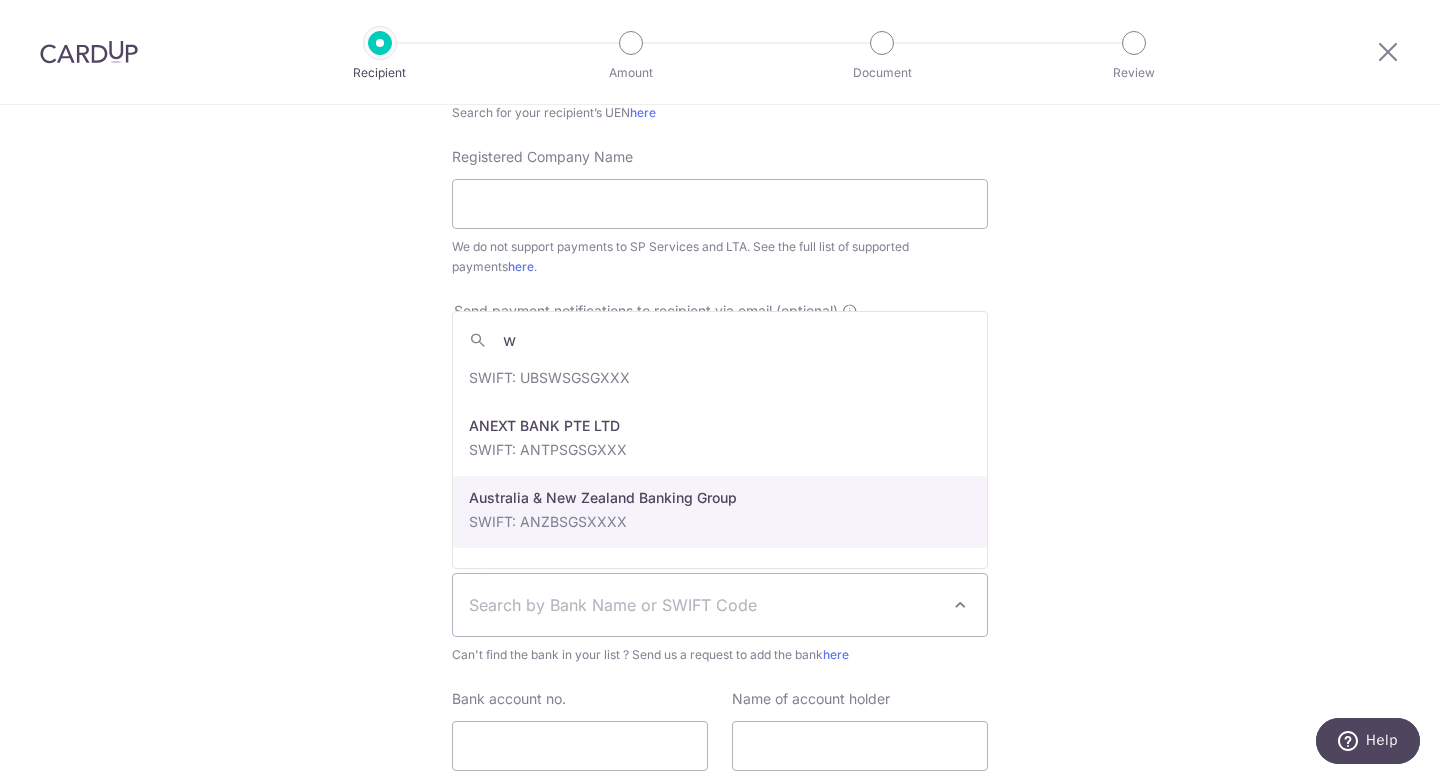 scroll, scrollTop: 0, scrollLeft: 0, axis: both 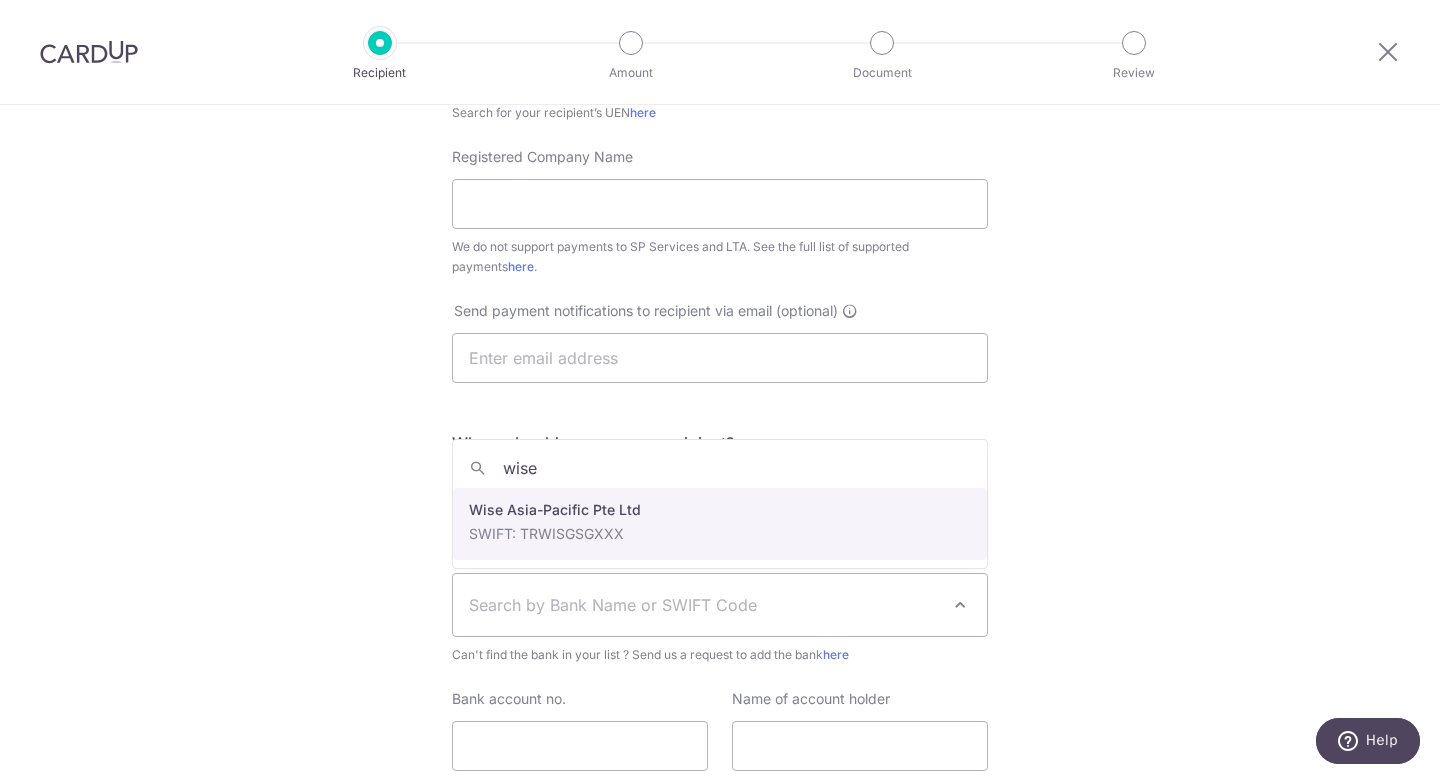 type on "wise" 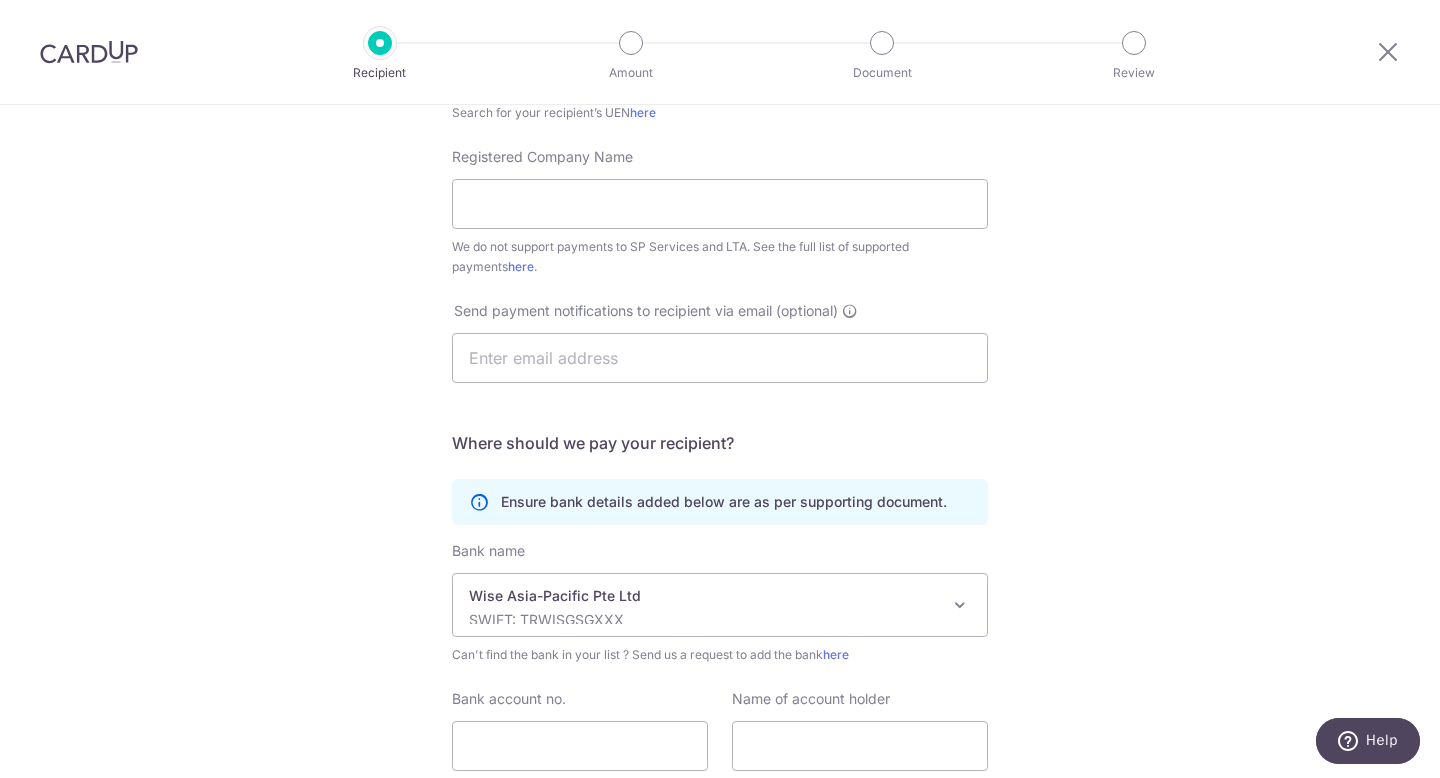 click on "Who would you like to pay?
Your recipient does not need a CardUp account to receive your payments.
Who should we send this miscellaneous payment to?
Country of bank account
Algeria
Andorra
Angola
Anguilla
Argentina
Armenia
Aruba
Australia
Austria
Azerbaijan
Bahrain
Bangladesh
Belgium
Bolivia
Bosnia and Herzegovina
Brazil
British Virgin Islands
Bulgaria
Canada
Chile
China
Colombia
Costa Rica
Croatia
Cyprus
Czech Republic
Denmark
Dominica
Dominican Republic
East Timor
Ecuador
Egypt
Estonia
Faroe Islands
Fiji
Finland
France
French Guiana
French Polynesia
French Southern Territories
Georgia
Germany
Greece
Greenland
Grenada
Guernsey
Guyana
Honduras
Hong Kong
Hungary
Iceland
India
Indonesia
Ireland
Isle of Man
Israel
Italy
Japan
Jersey
Kazakhstan
Kosovo
Kuwait
Kyrgyzstan" at bounding box center [720, 311] 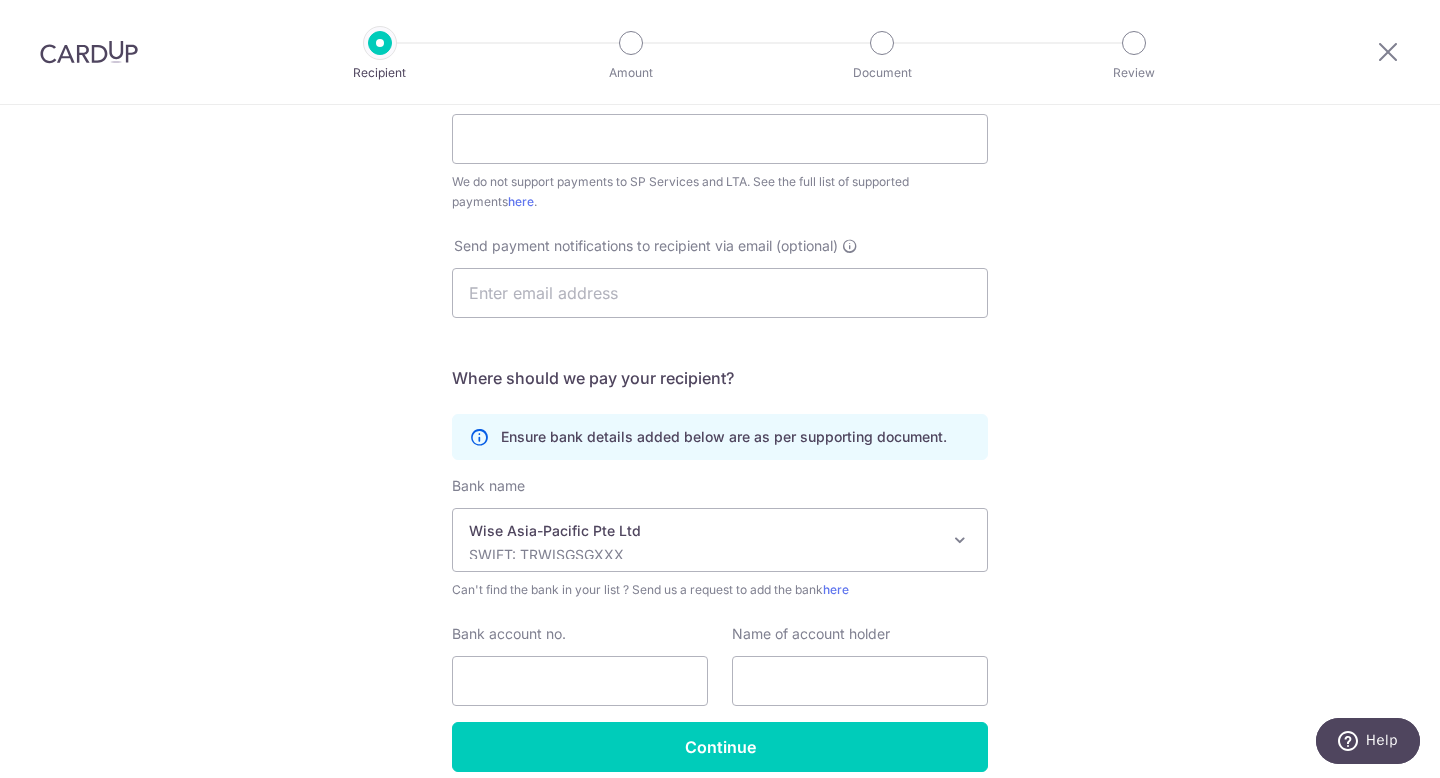 scroll, scrollTop: 502, scrollLeft: 0, axis: vertical 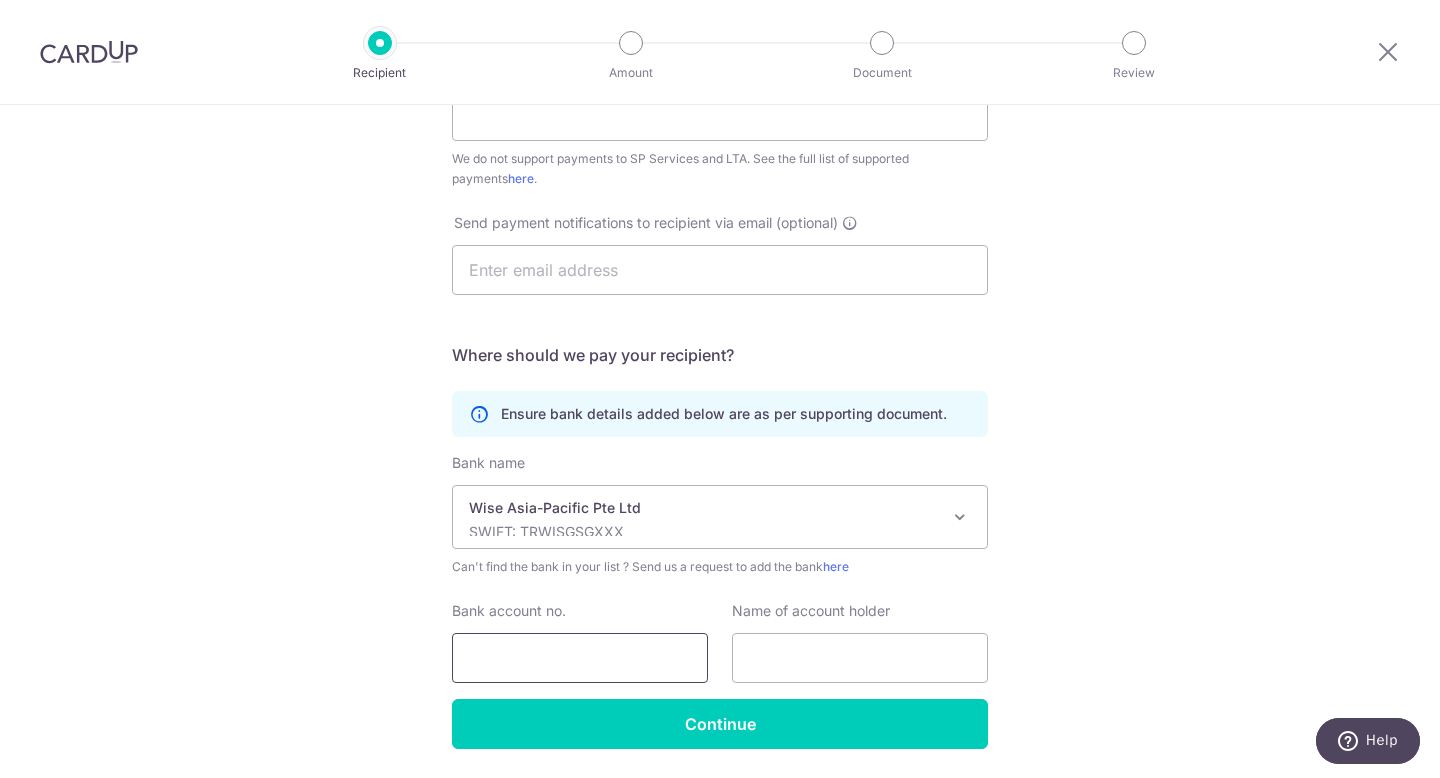 click on "Bank account no." at bounding box center (580, 658) 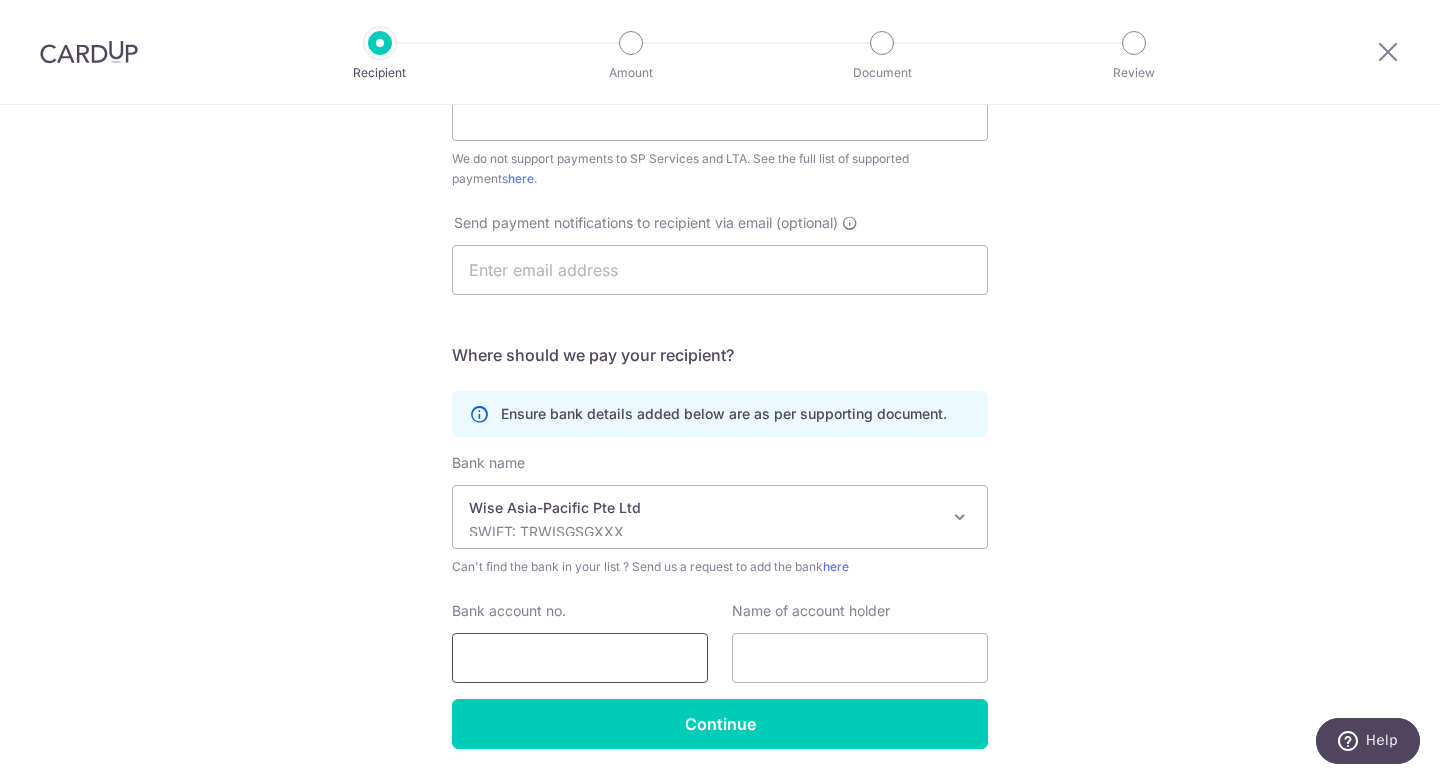 scroll, scrollTop: 0, scrollLeft: 0, axis: both 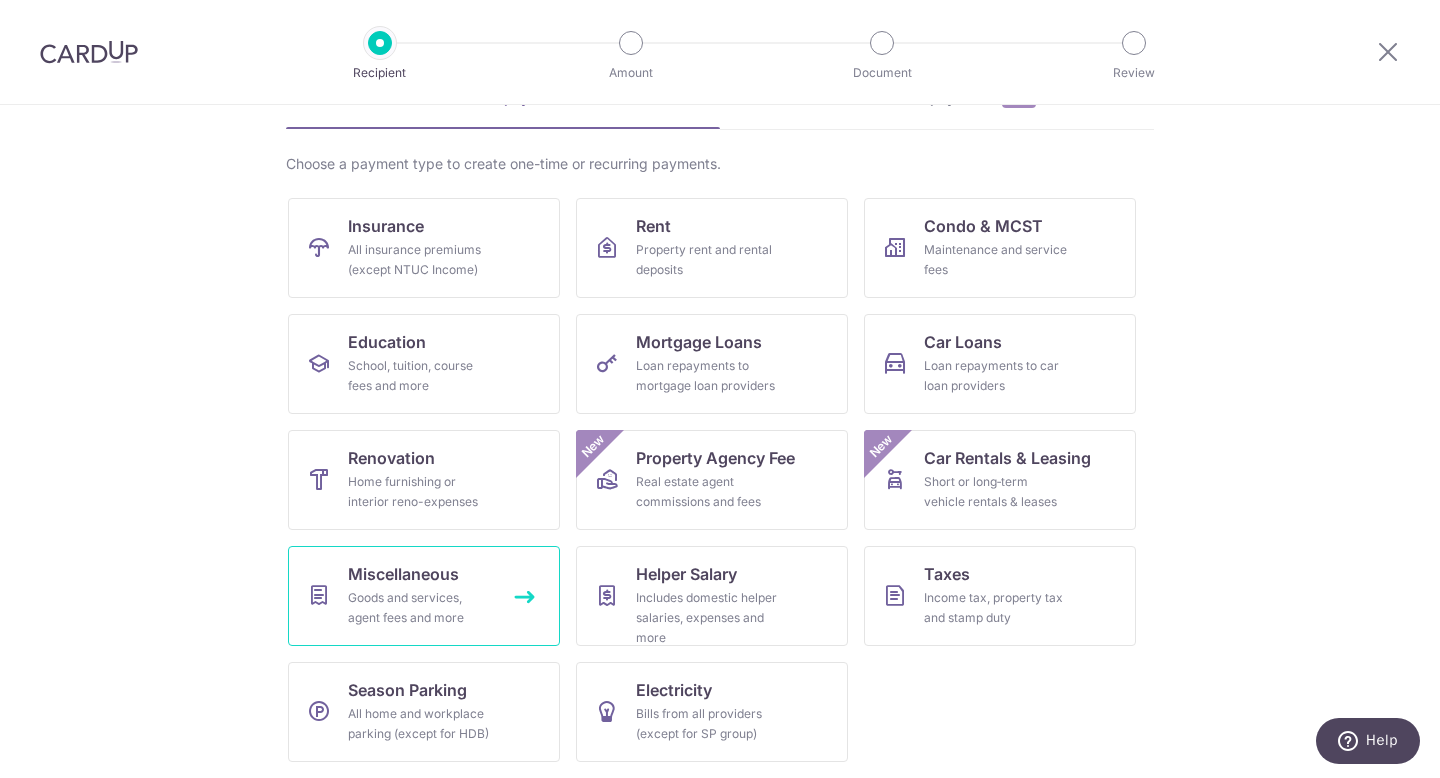 click on "Goods and services, agent fees and more" at bounding box center (420, 608) 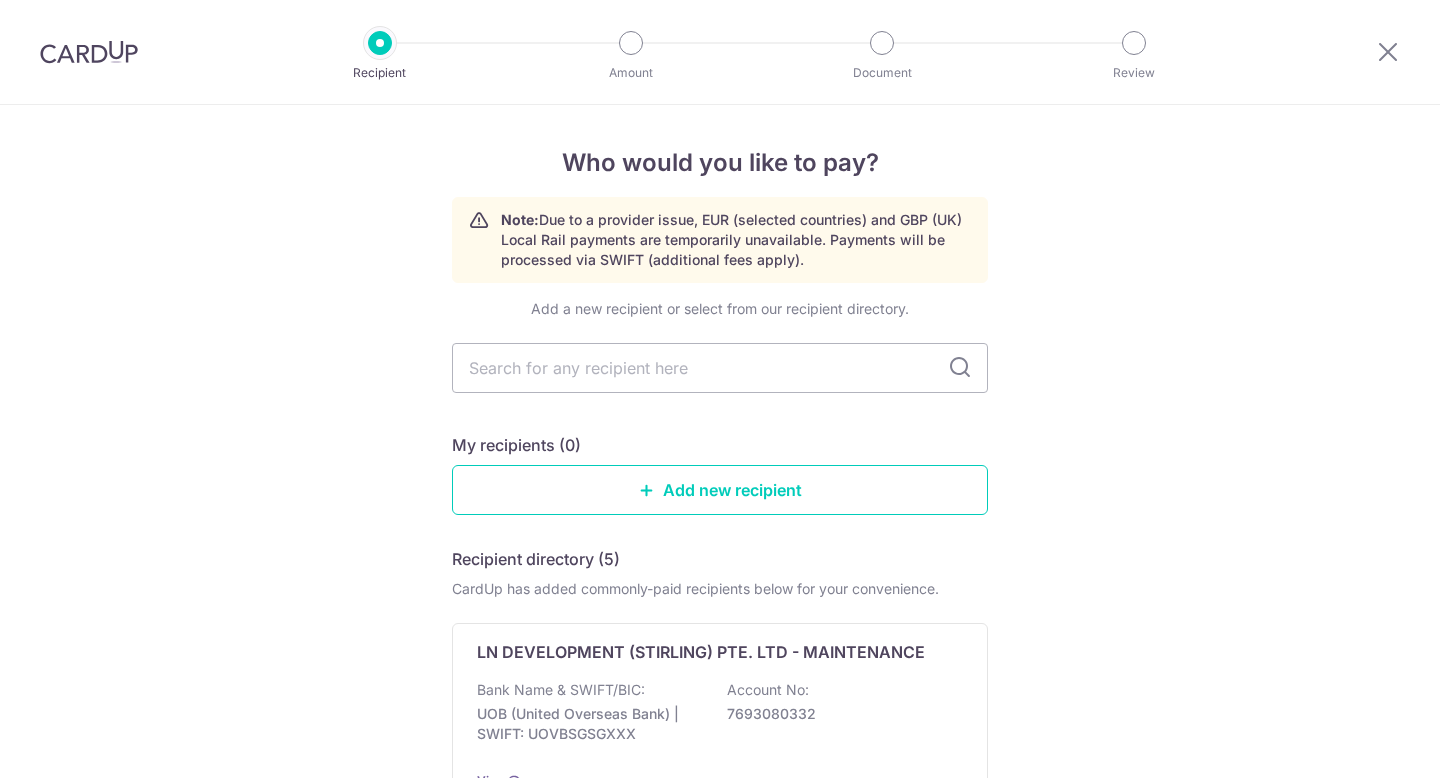 scroll, scrollTop: 0, scrollLeft: 0, axis: both 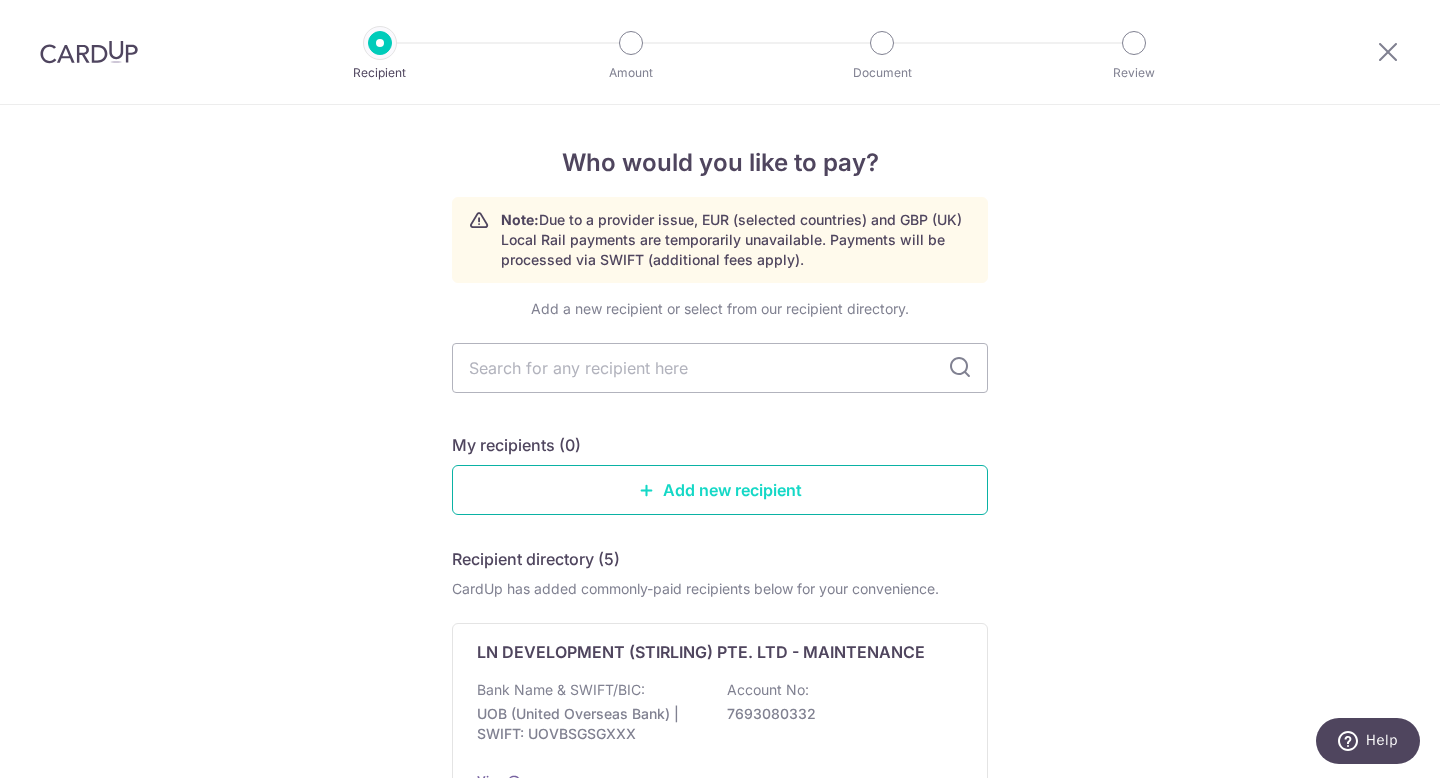 click on "Add new recipient" at bounding box center (720, 490) 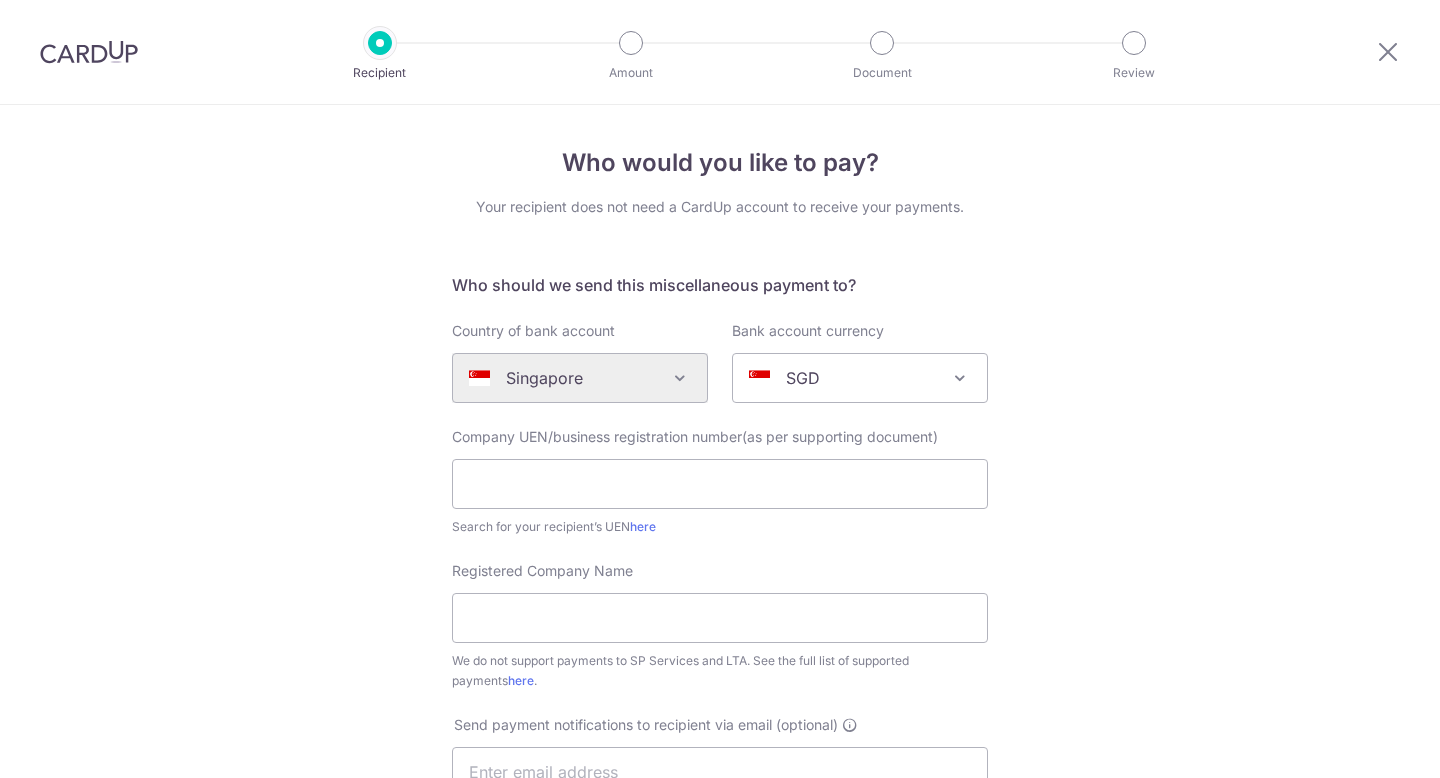 scroll, scrollTop: 0, scrollLeft: 0, axis: both 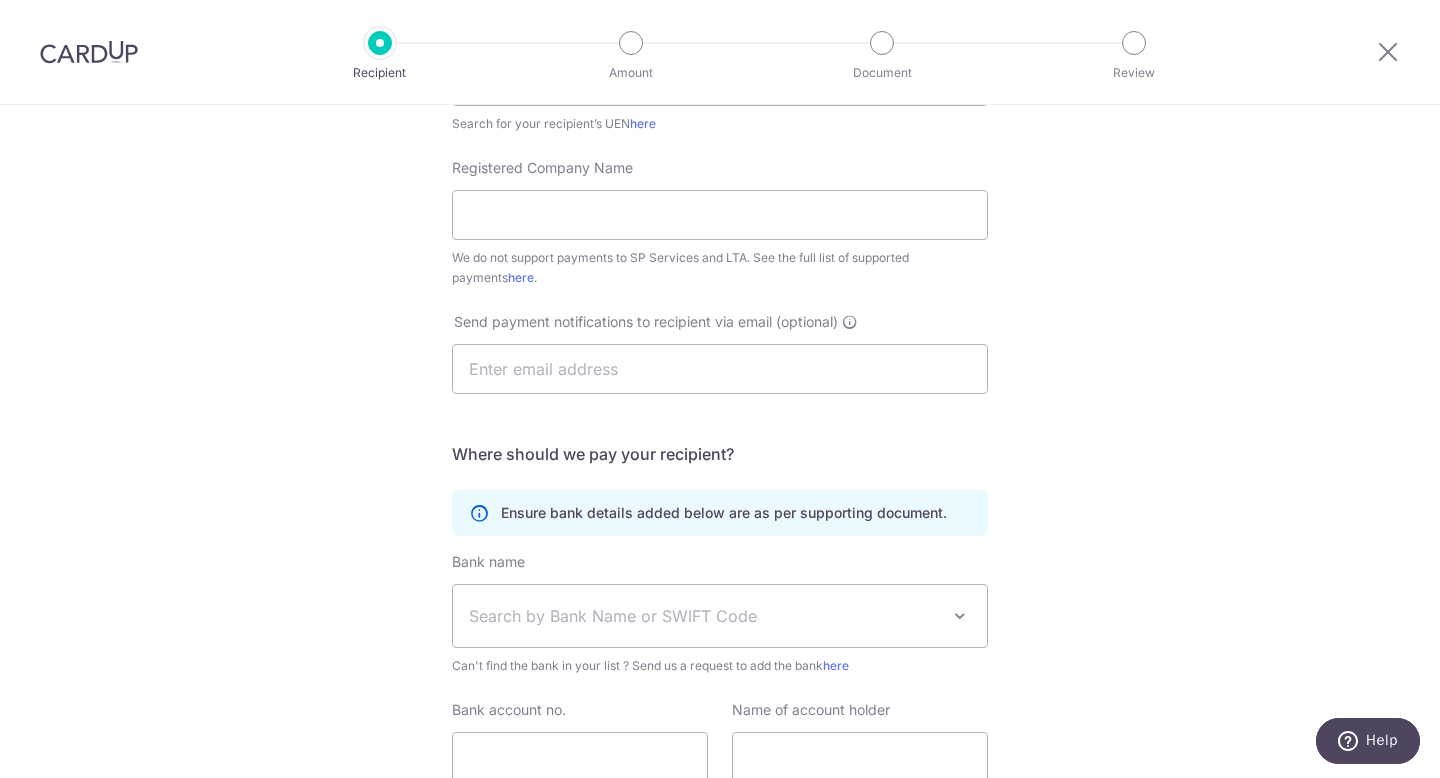 click on "Search by Bank Name or SWIFT Code" at bounding box center [704, 616] 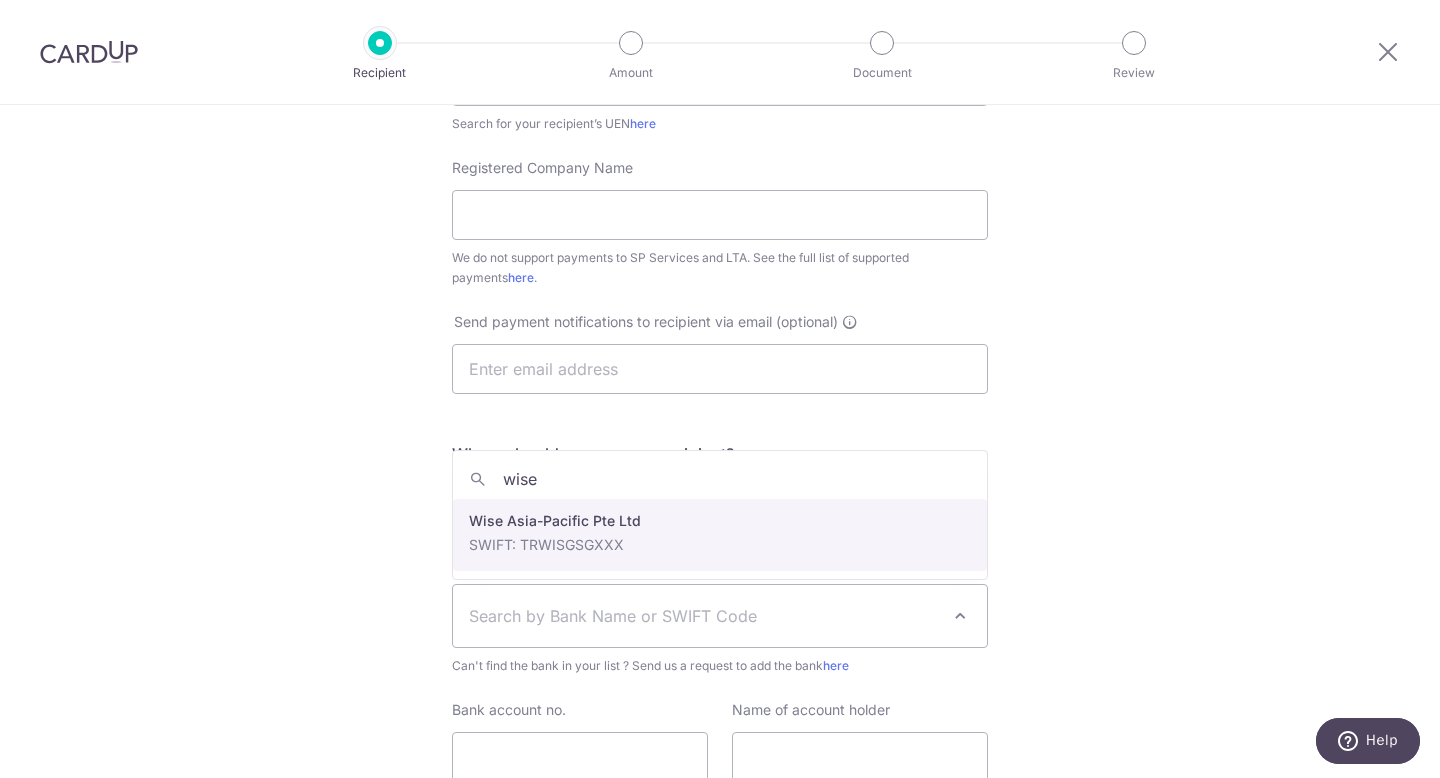 type on "wise" 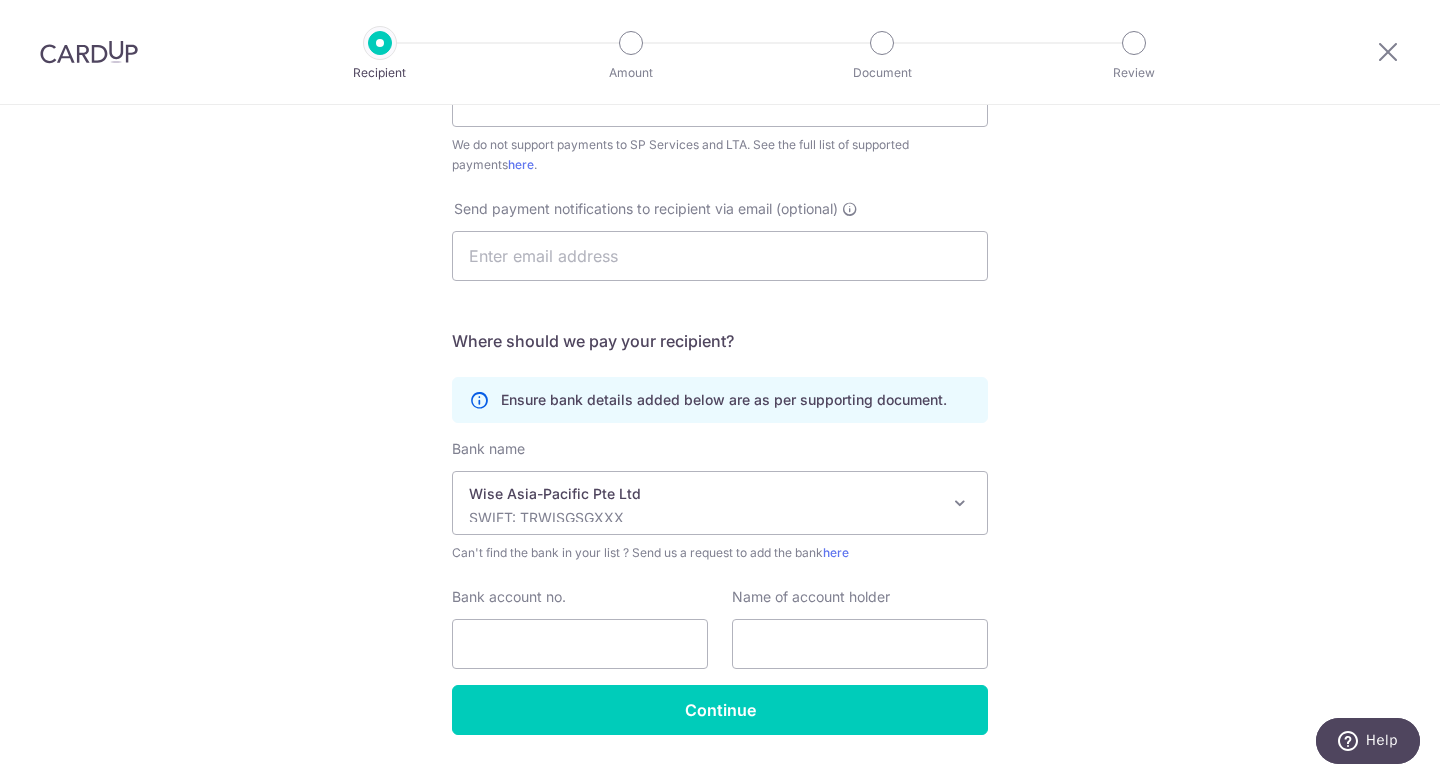 scroll, scrollTop: 567, scrollLeft: 0, axis: vertical 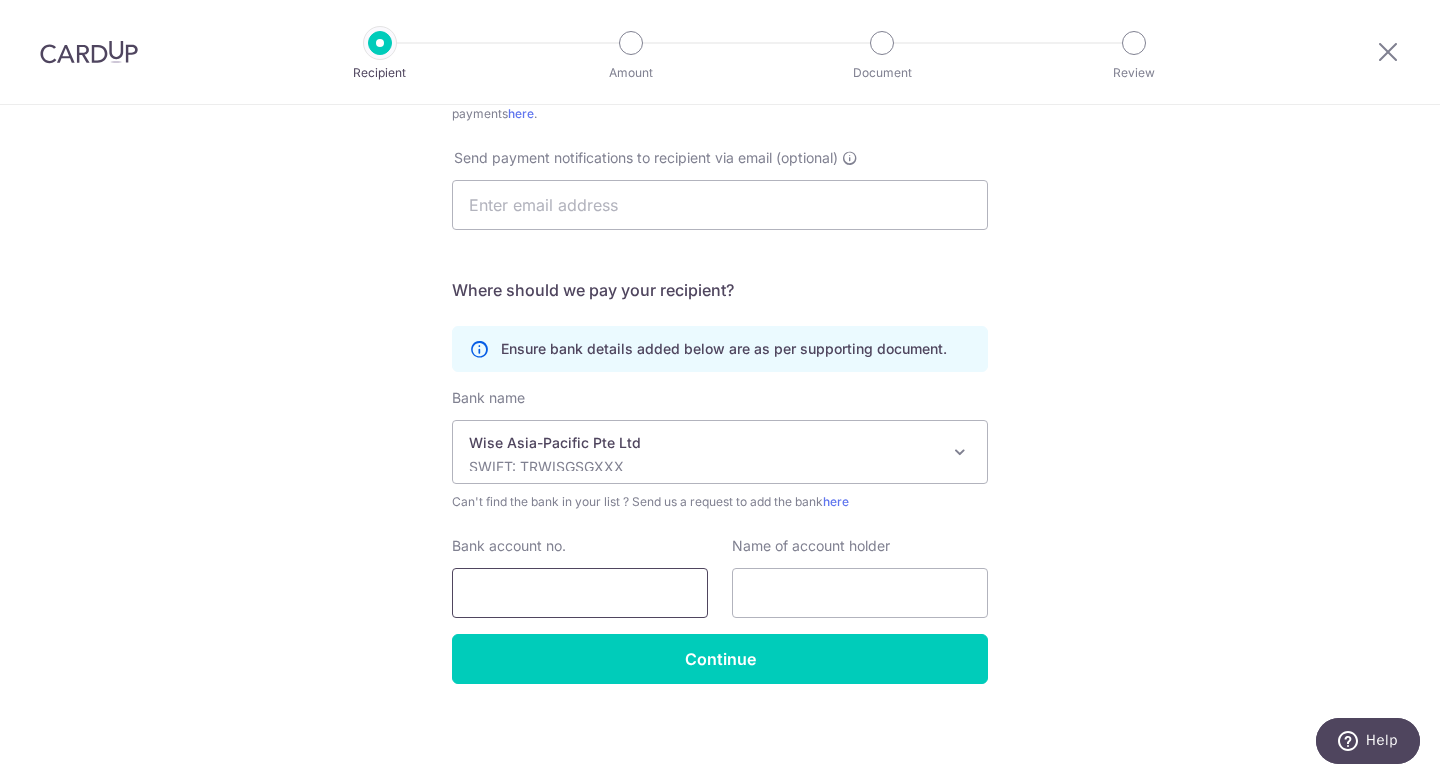click on "Bank account no." at bounding box center (580, 593) 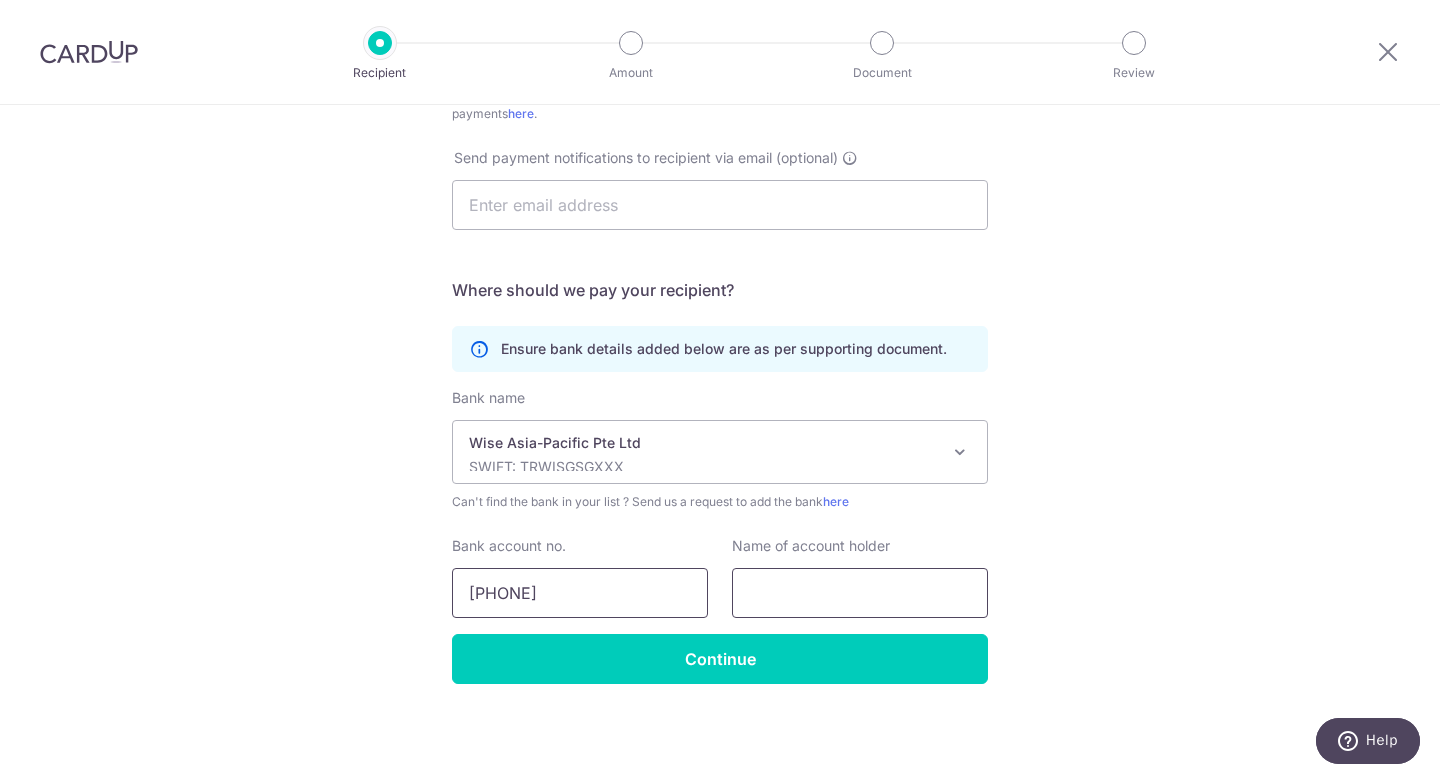 type on "775-112-6" 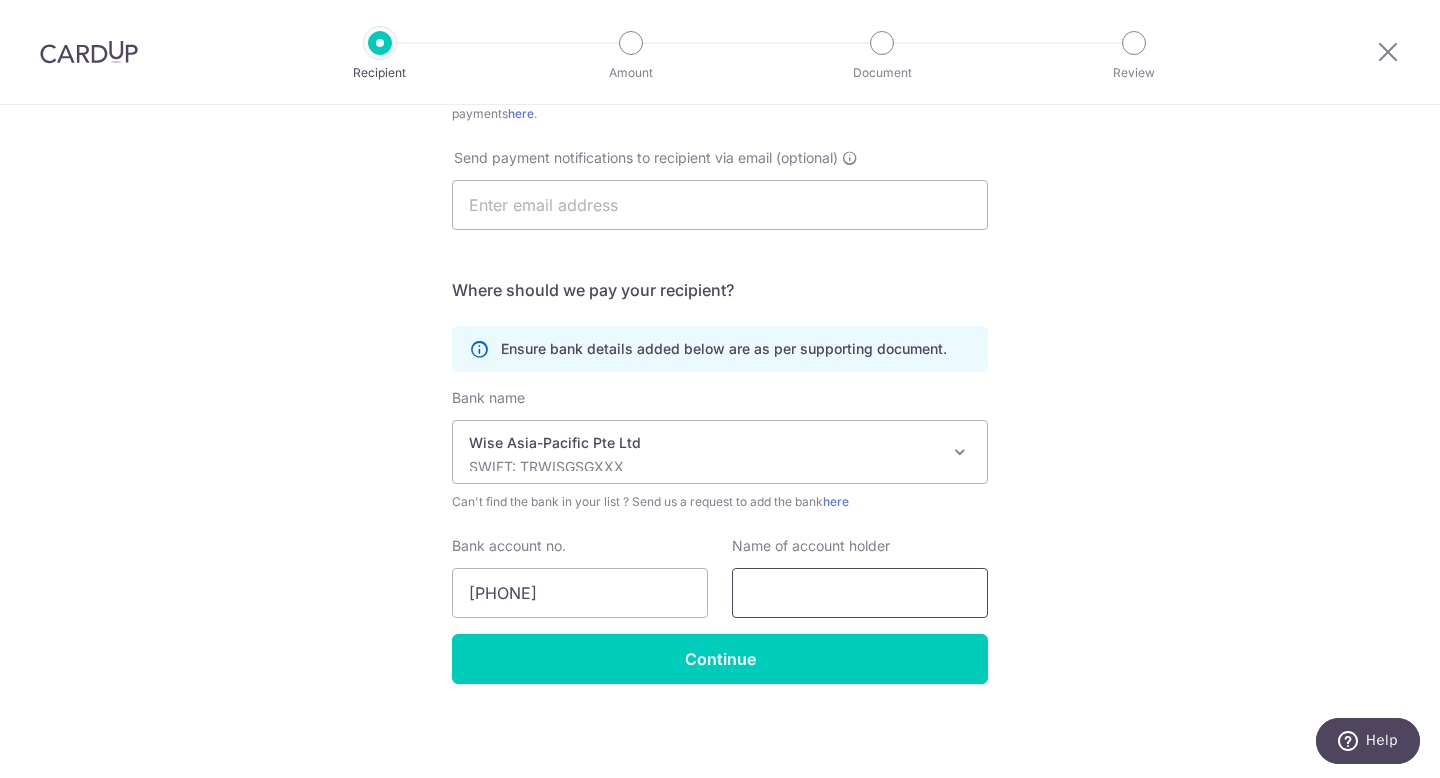 click at bounding box center (860, 593) 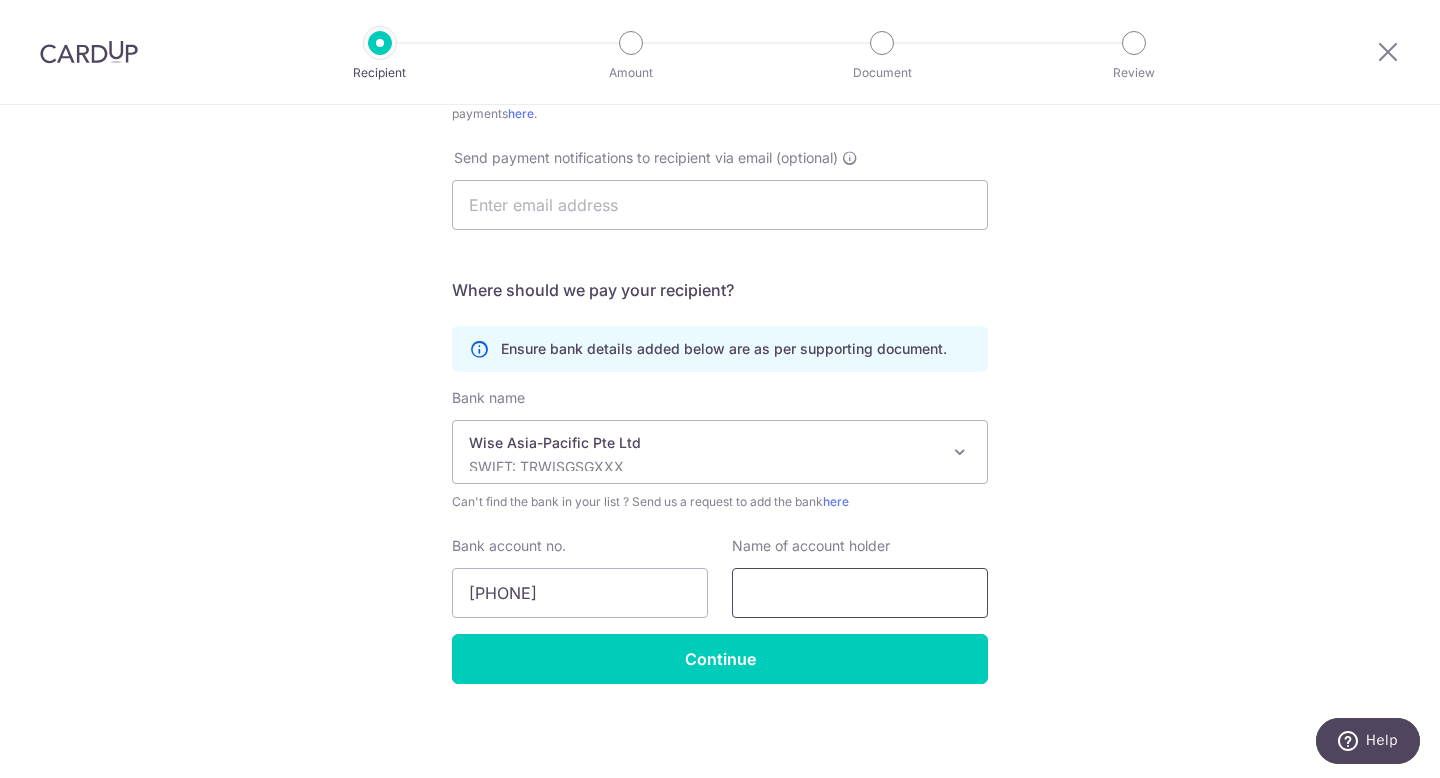 click at bounding box center [860, 593] 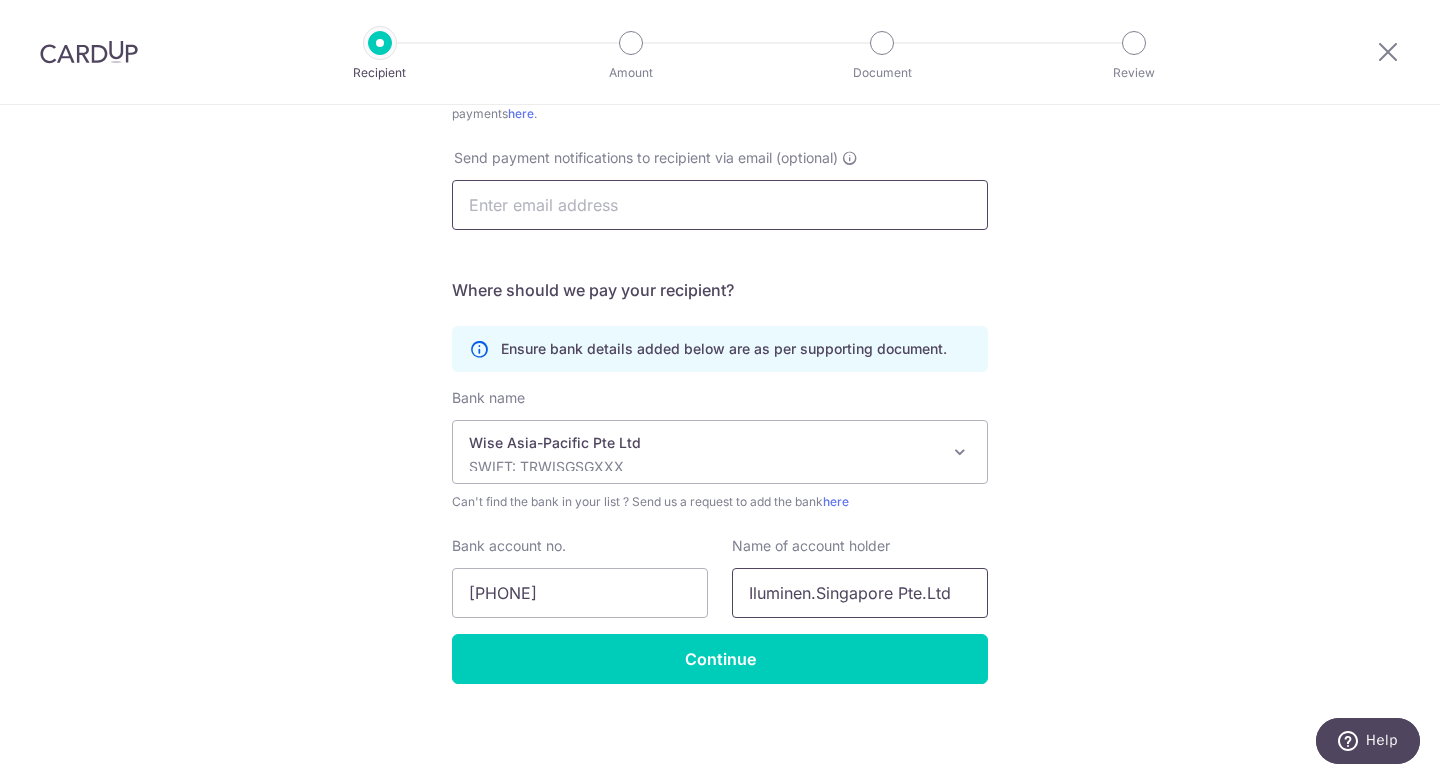 type on "Iluminen.Singapore Pte.Ltd" 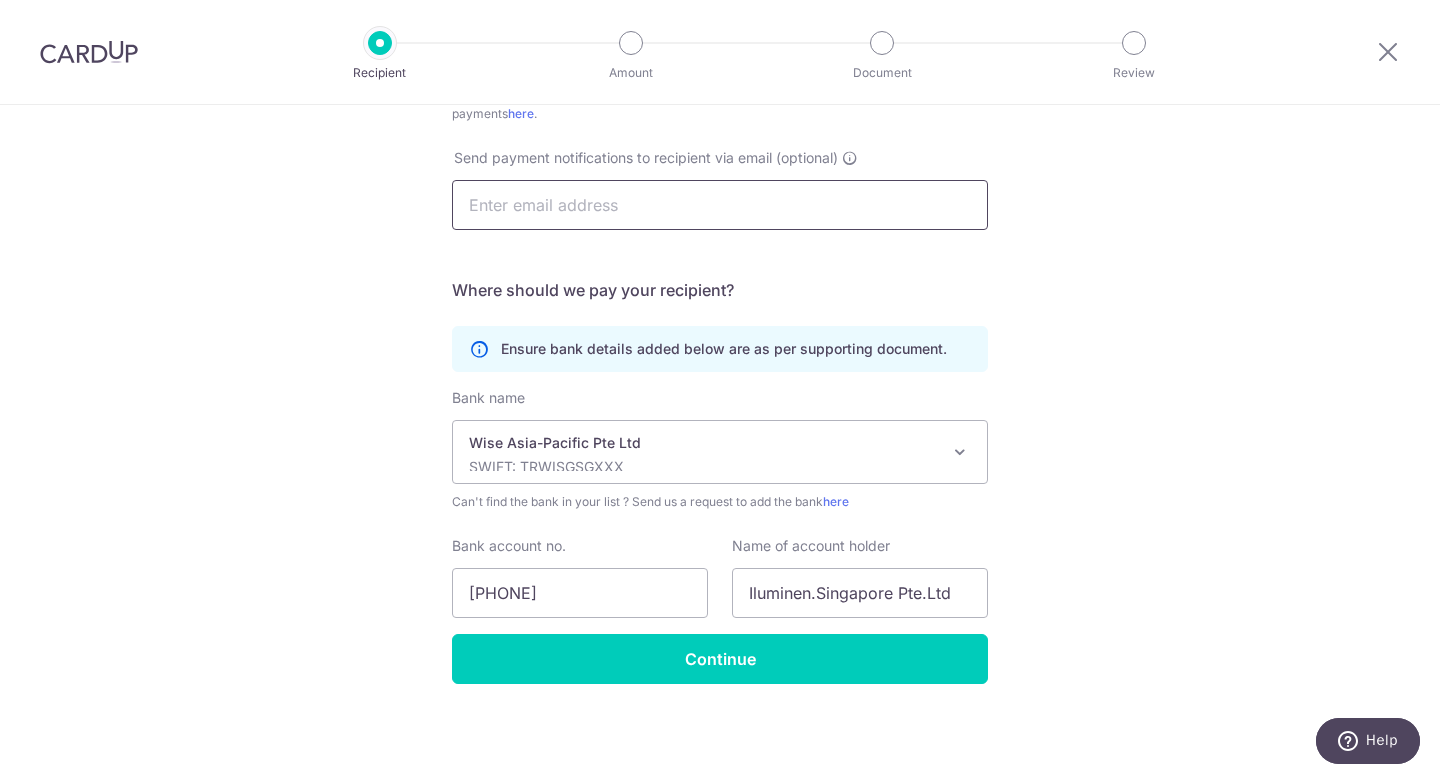 click at bounding box center [720, 205] 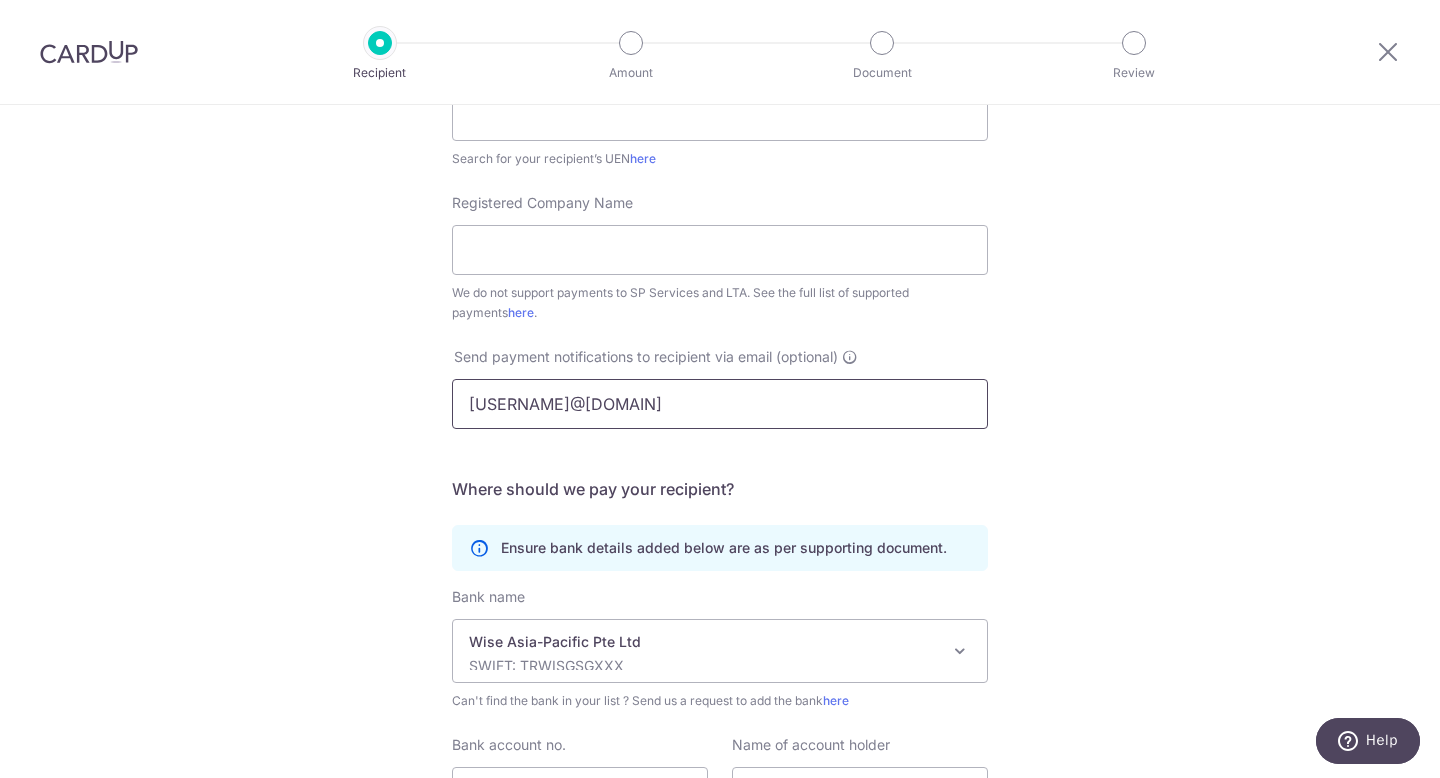 scroll, scrollTop: 234, scrollLeft: 0, axis: vertical 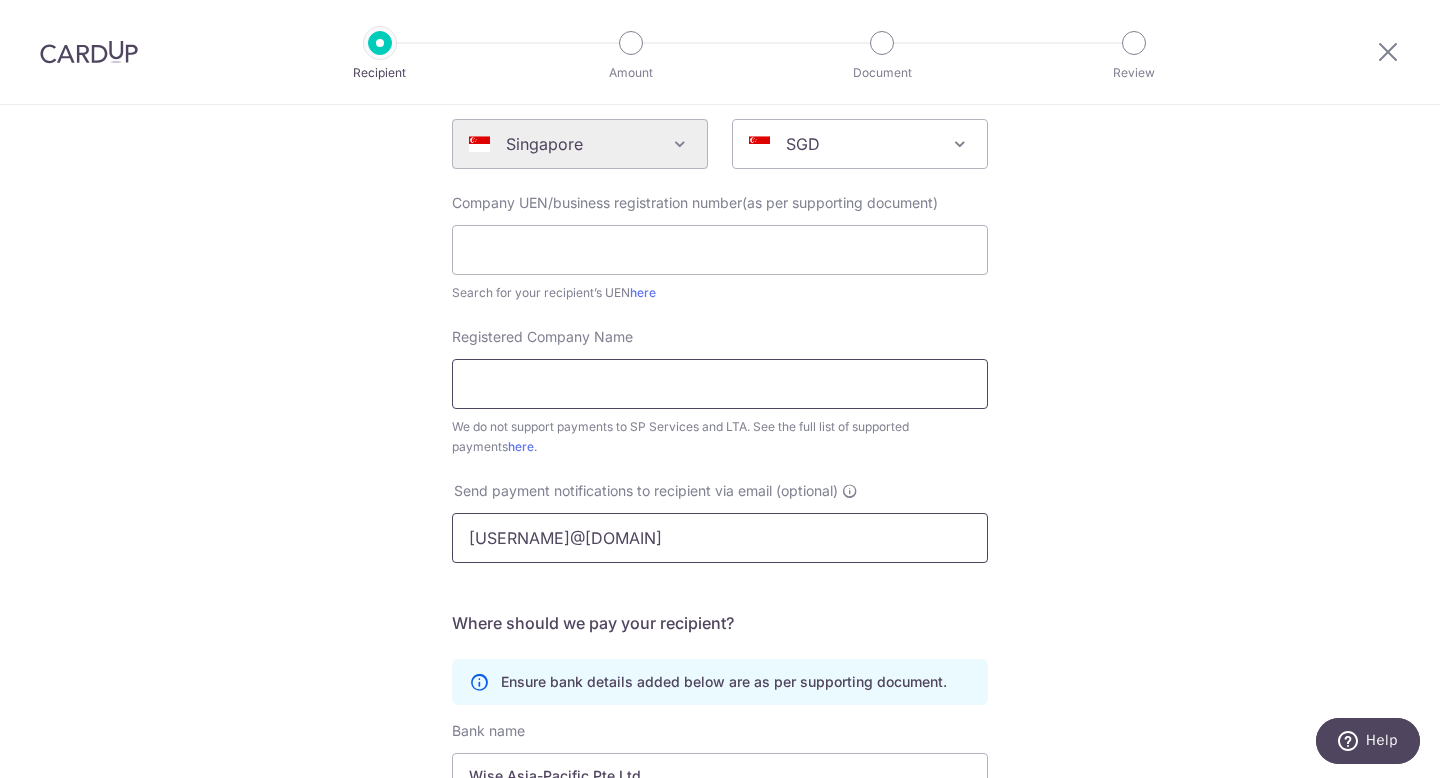 type on "iluminen.sg@[EMAIL]" 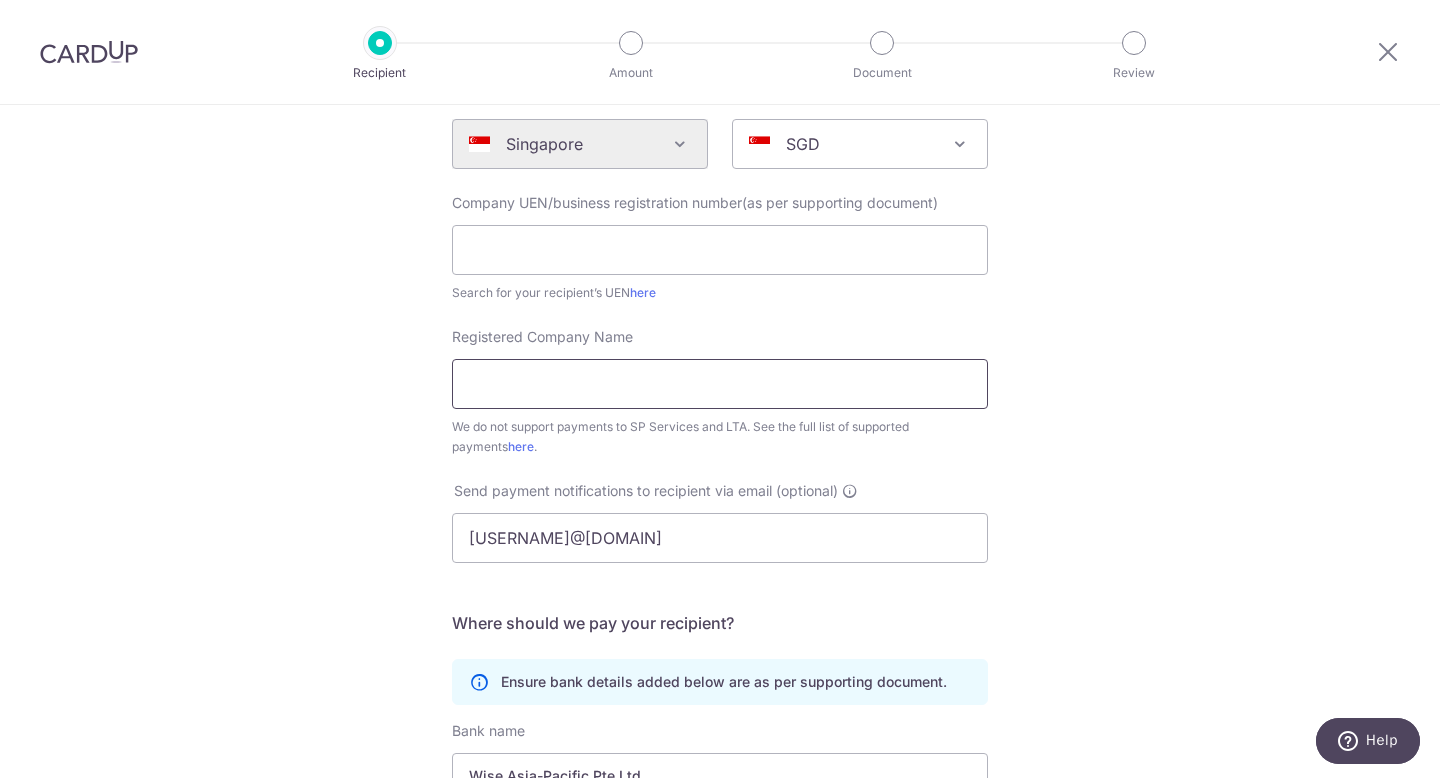 click on "Registered Company Name" at bounding box center [720, 384] 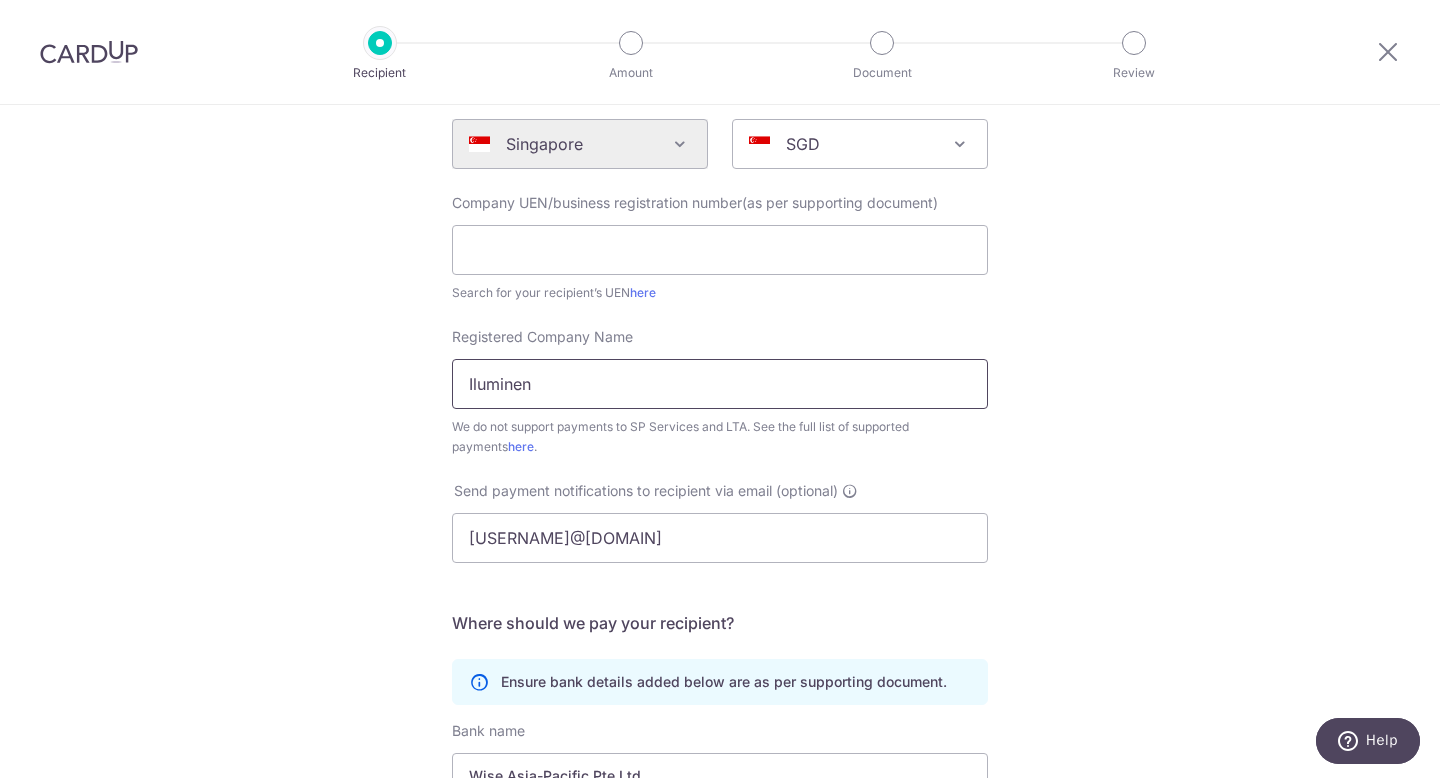 type on "Iluminen" 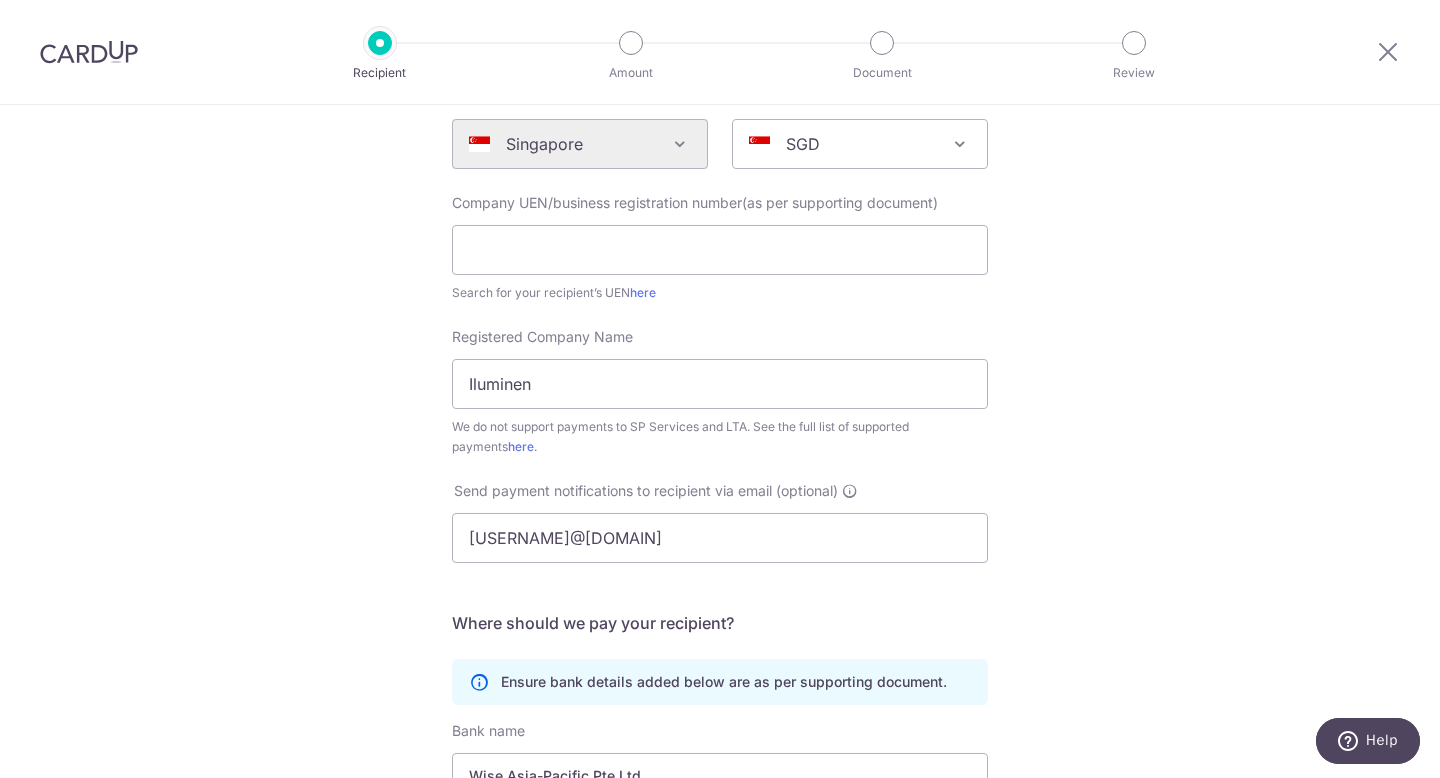 click on "Who would you like to pay?
Your recipient does not need a CardUp account to receive your payments.
Who should we send this miscellaneous payment to?
Country of bank account
Algeria
Andorra
Angola
Anguilla
Argentina
Armenia
Aruba
Australia
Austria
Azerbaijan
Bahrain
Bangladesh
Belgium
Bolivia
Bosnia and Herzegovina
Brazil
British Virgin Islands
Bulgaria
Canada
Chile
China
Colombia
Costa Rica
Croatia
Cyprus
Czech Republic
Denmark
Dominica
Dominican Republic
East Timor
Ecuador
Egypt
Estonia
Faroe Islands
Fiji
Finland
France
French Guiana
French Polynesia
French Southern Territories
Georgia
Germany
Greece
Greenland
Grenada
Guernsey
Guyana
Honduras
Hong Kong
Hungary
Iceland
India
Indonesia
Ireland
Isle of Man
Israel
Italy
Japan
Jersey
Kazakhstan
Kosovo
Kuwait
Kyrgyzstan" at bounding box center (720, 491) 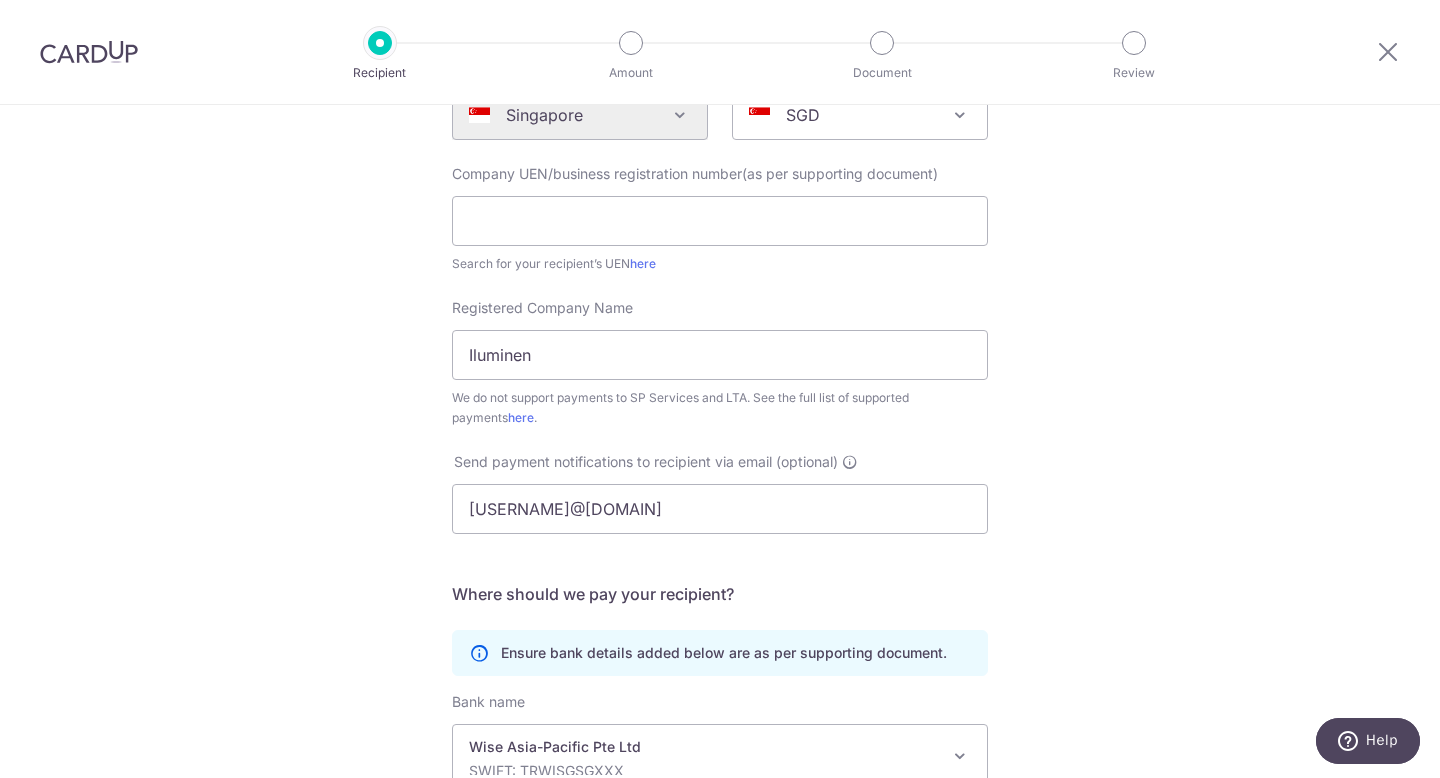 scroll, scrollTop: 260, scrollLeft: 0, axis: vertical 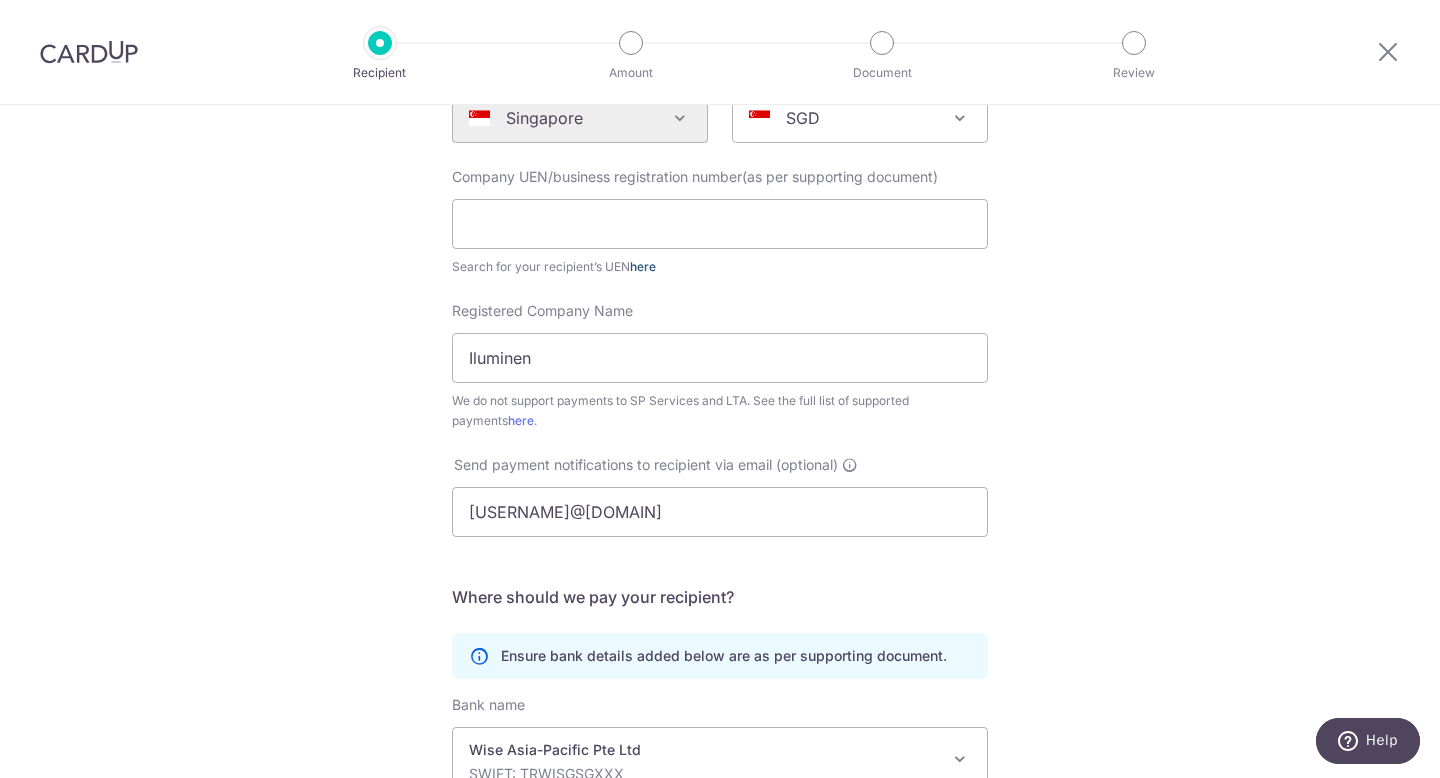 click on "here" at bounding box center (643, 266) 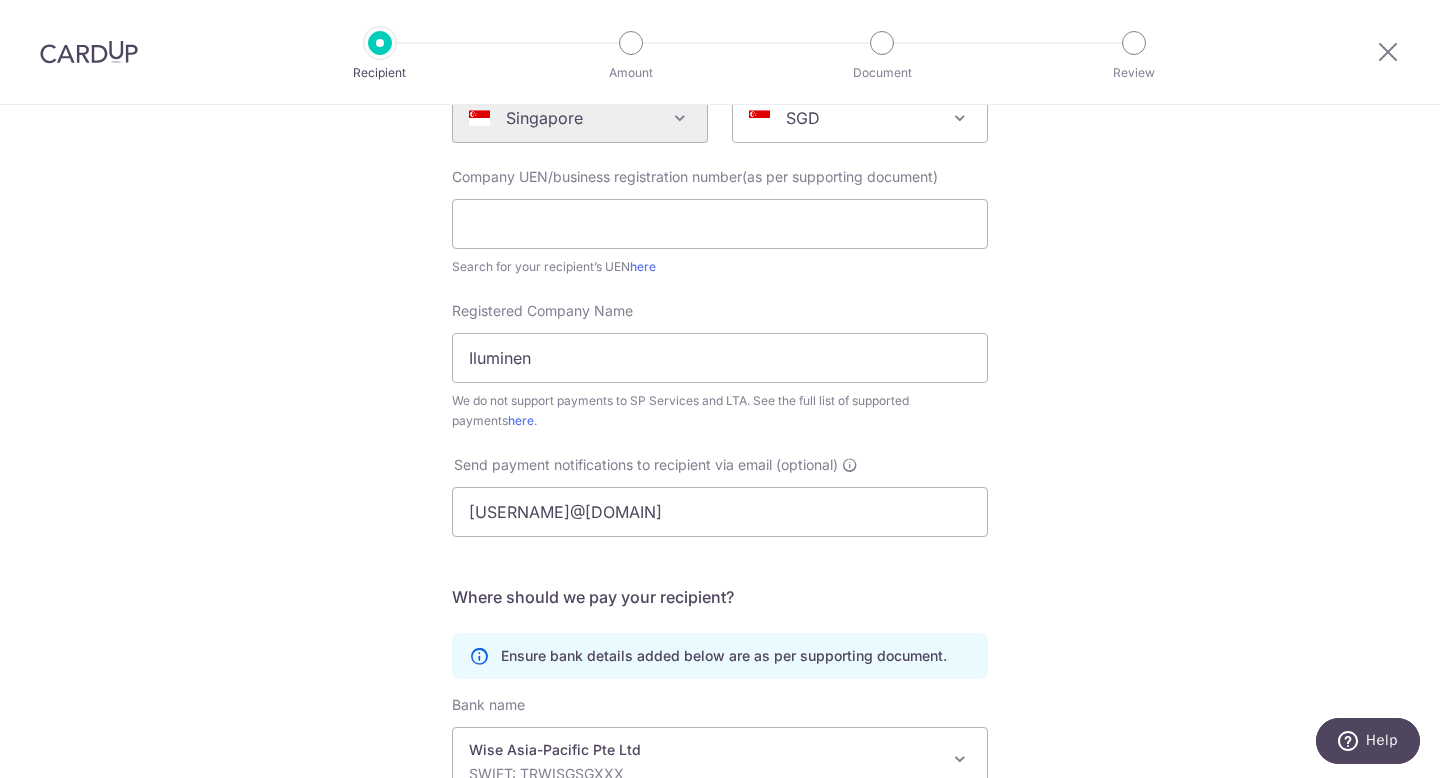 click on "Search for your recipient’s UEN  here" at bounding box center (720, 267) 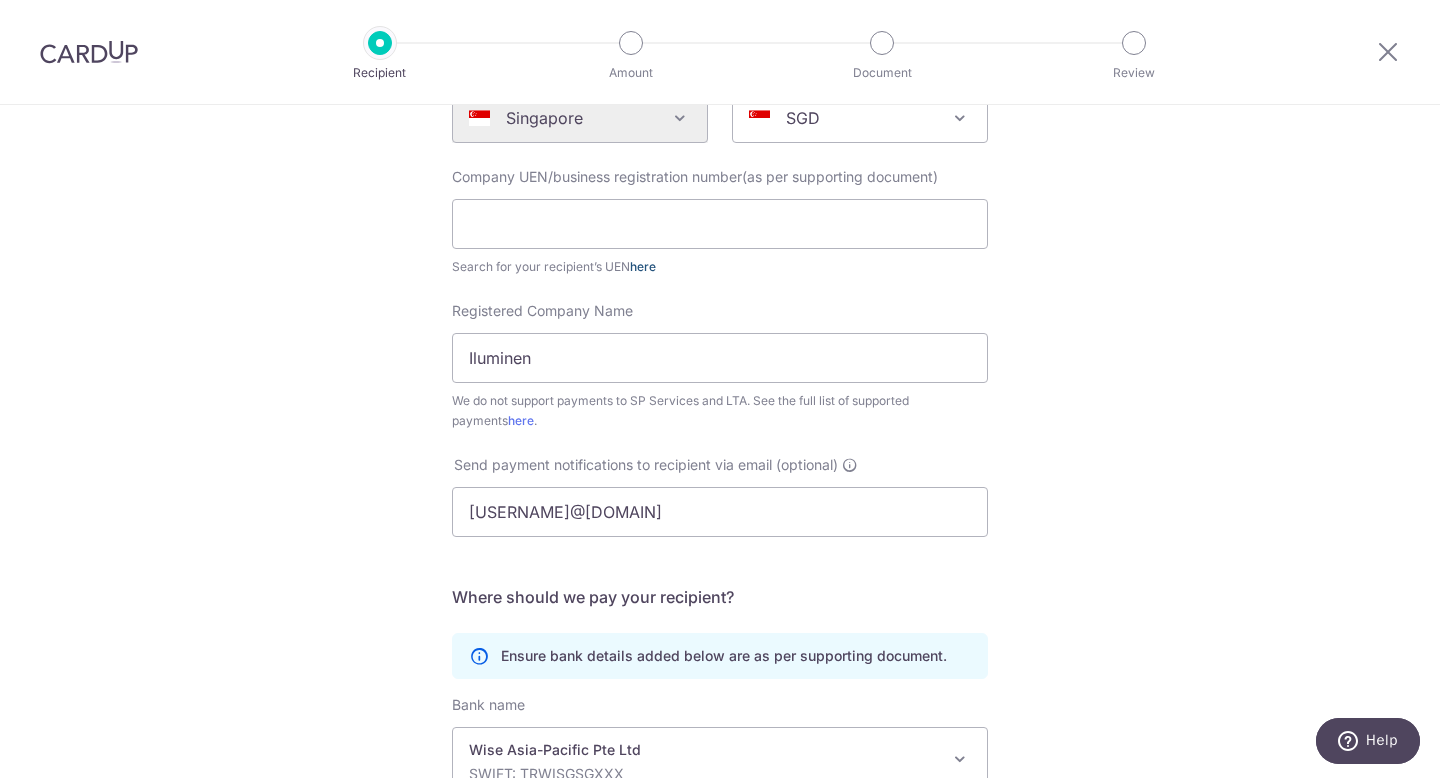 click on "here" at bounding box center [643, 266] 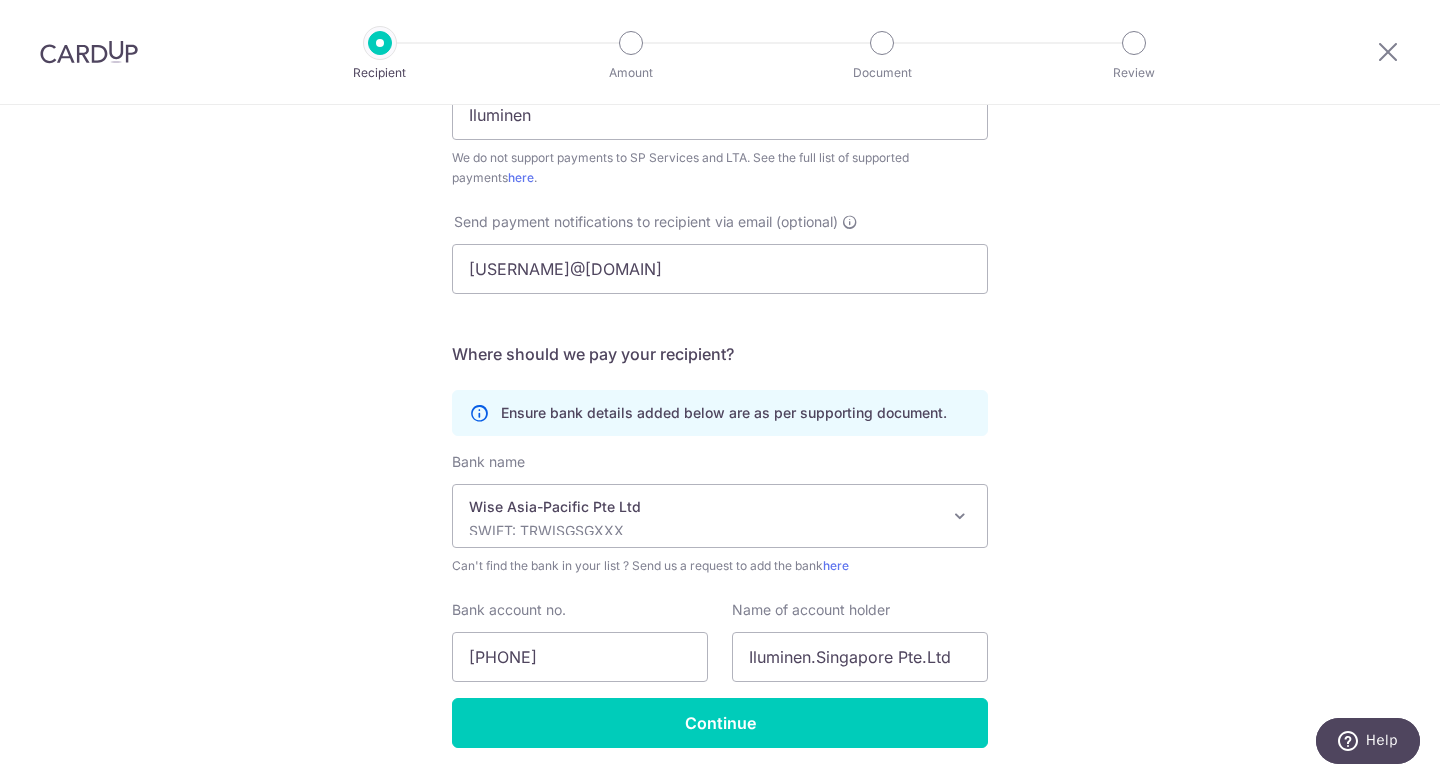 scroll, scrollTop: 567, scrollLeft: 0, axis: vertical 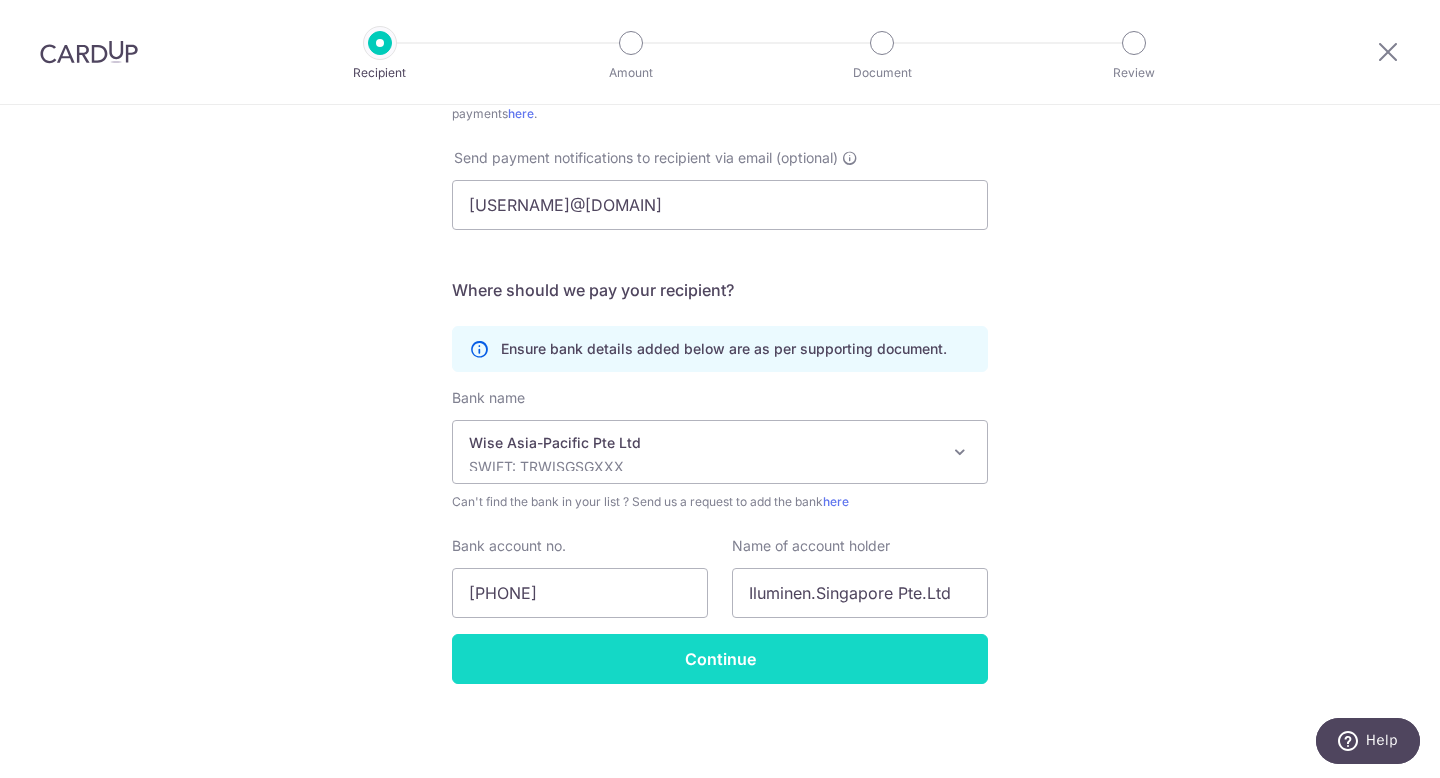 click on "Continue" at bounding box center [720, 659] 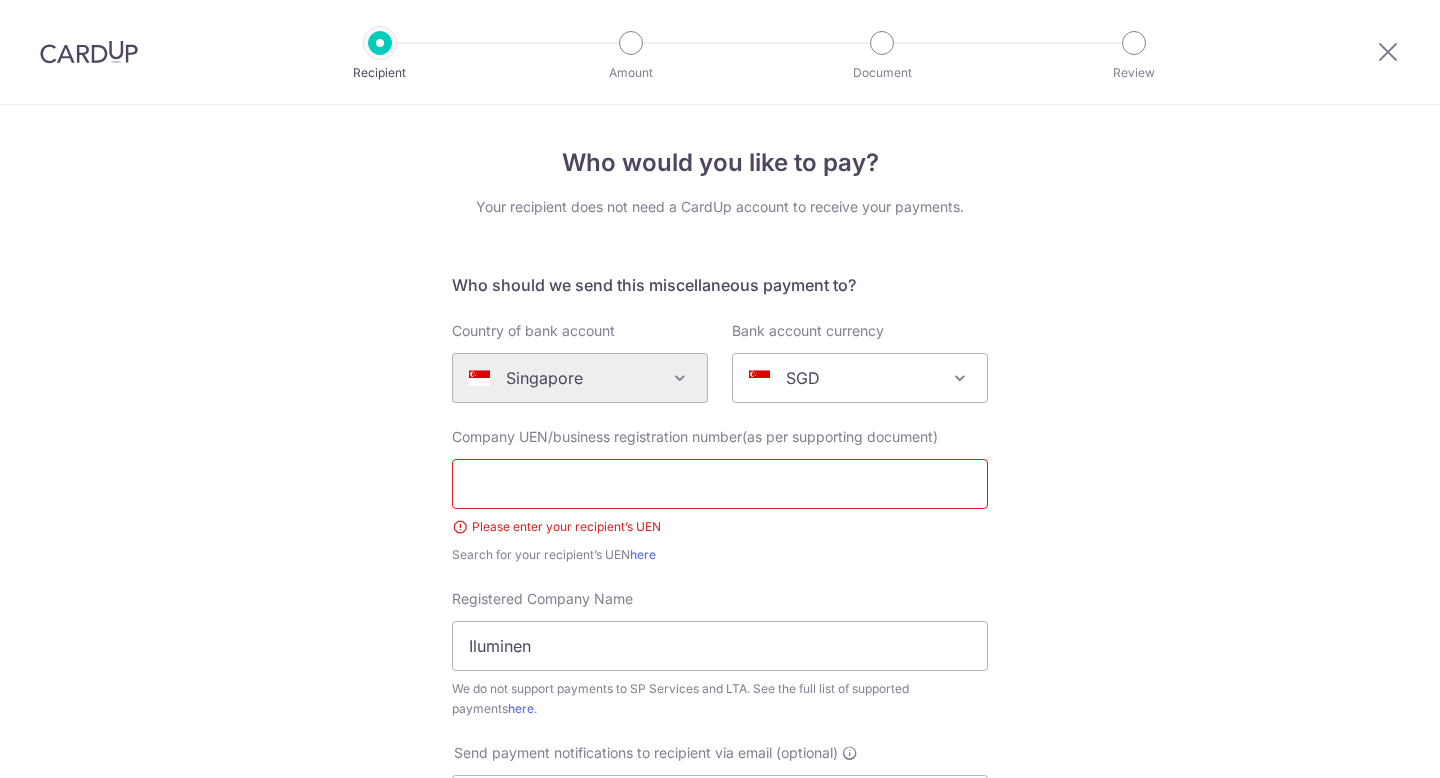 scroll, scrollTop: 0, scrollLeft: 0, axis: both 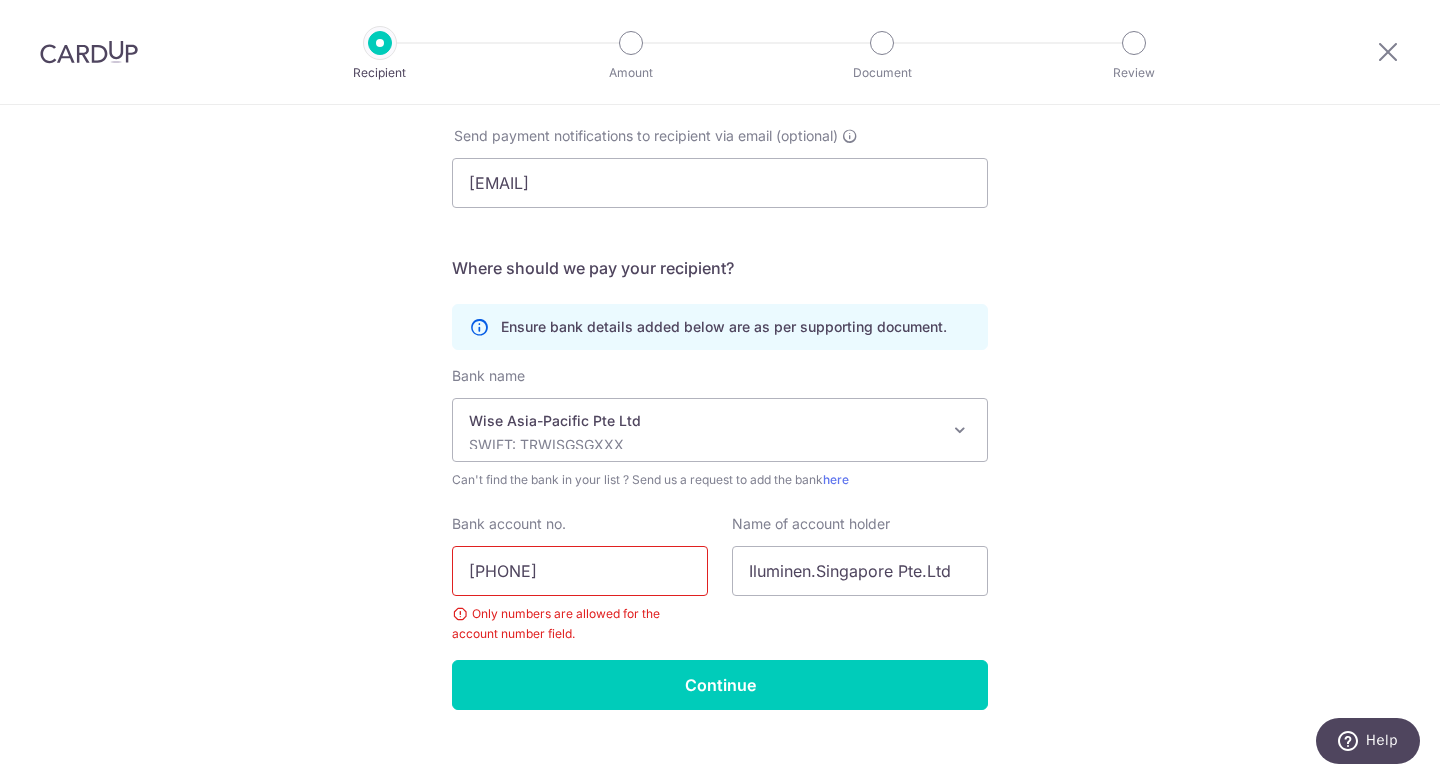 click on "[PHONE]" at bounding box center (580, 571) 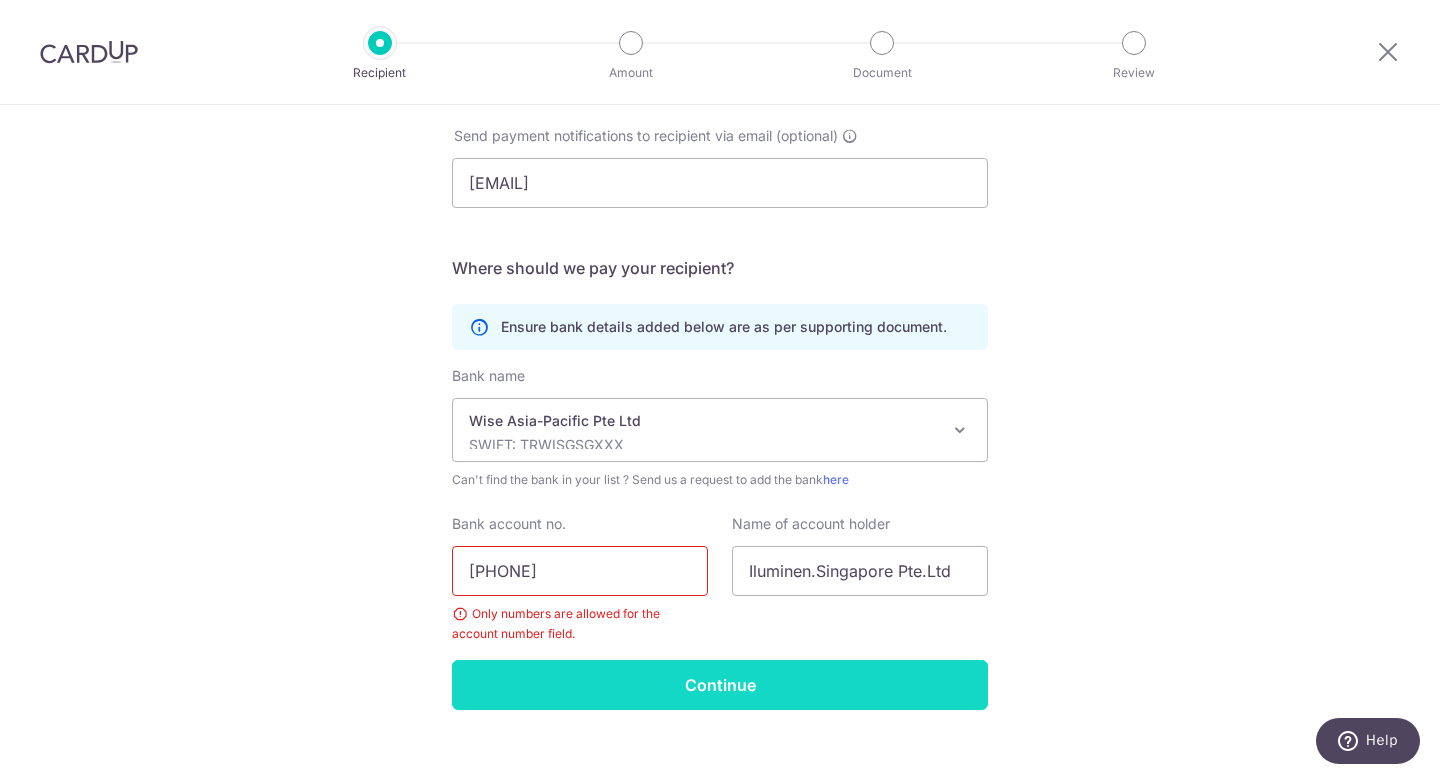 type on "[PHONE]" 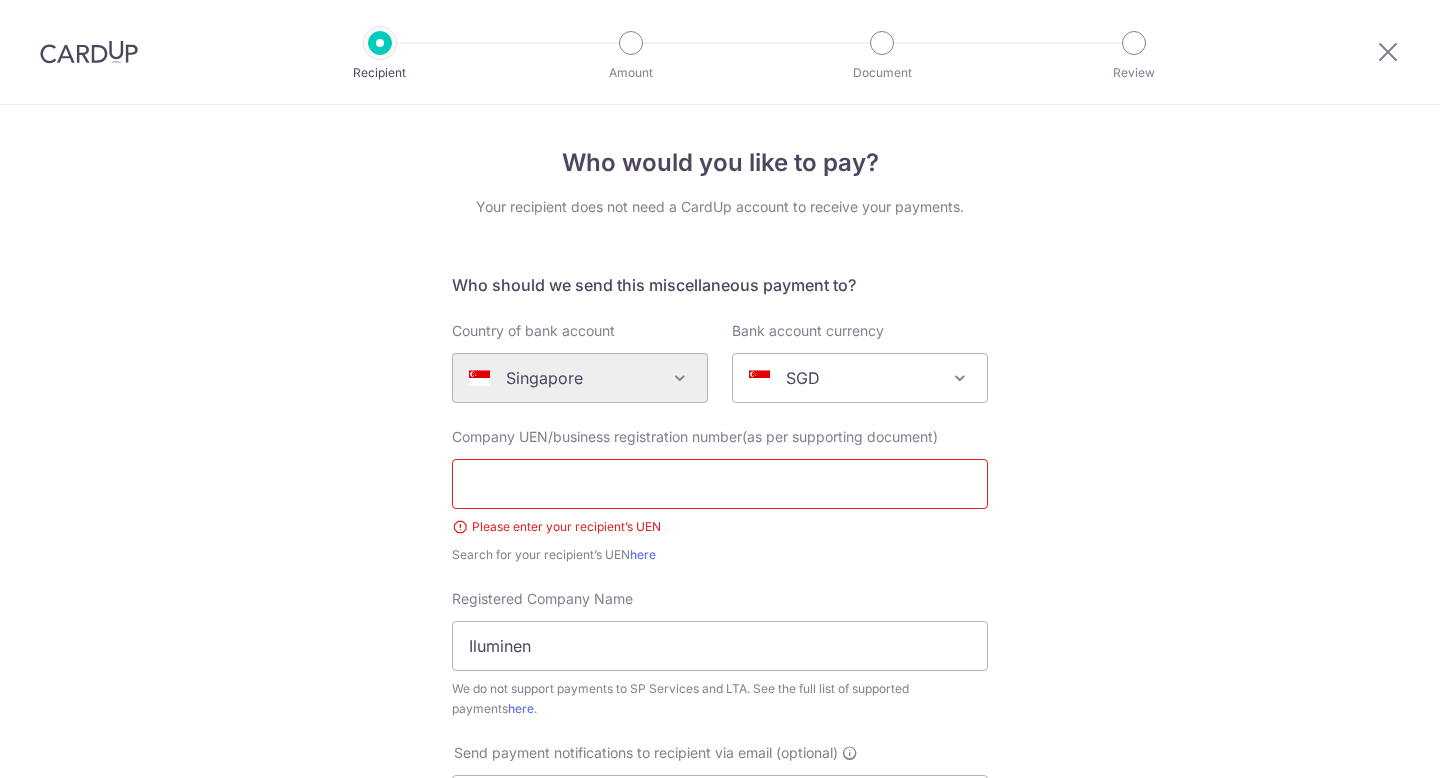 scroll, scrollTop: 0, scrollLeft: 0, axis: both 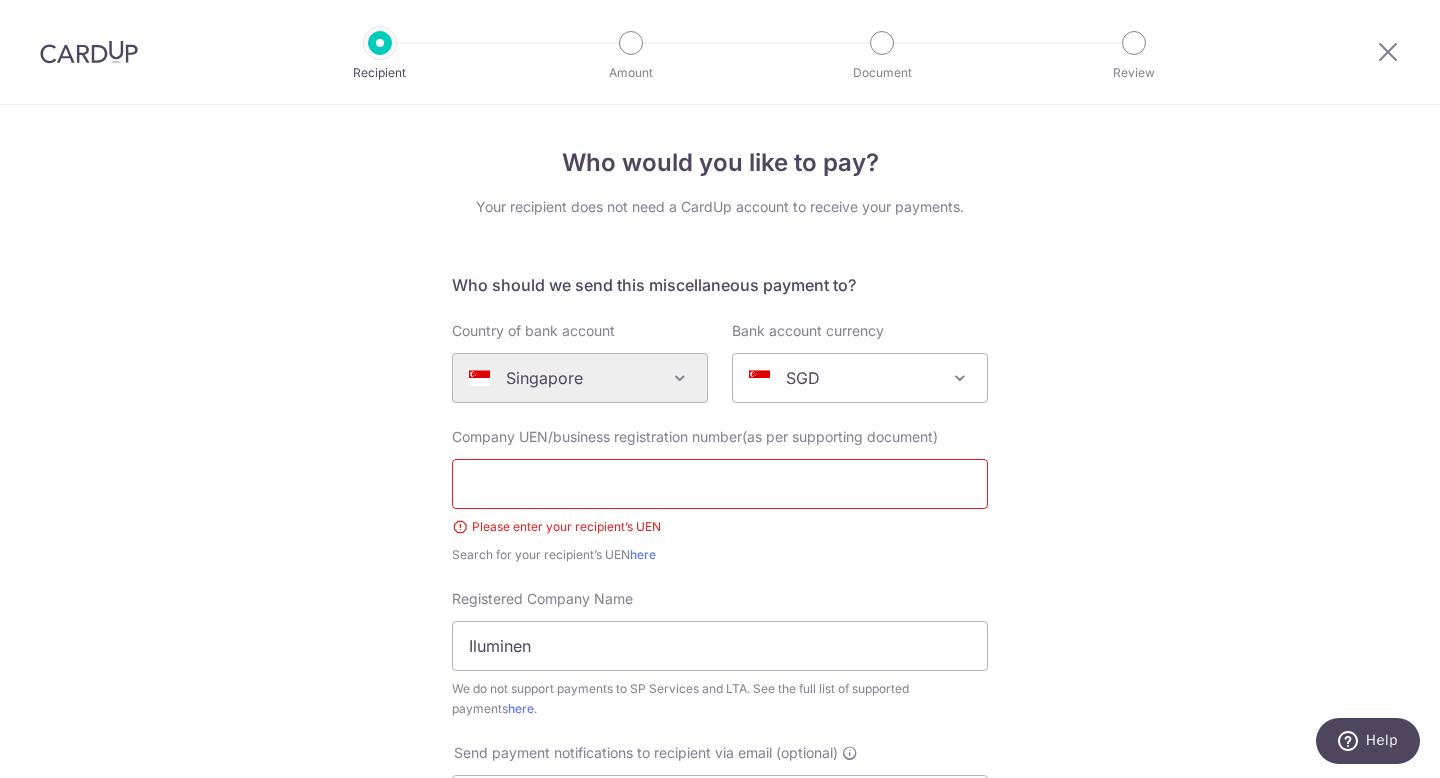 click on "Algeria
Andorra
Angola
Anguilla
Argentina
Armenia
Aruba
Australia
Austria
Azerbaijan
Bahrain
Bangladesh
Belgium
Bolivia
Bosnia and Herzegovina
Brazil
British Virgin Islands
Bulgaria
Canada
Chile
China
Colombia
Costa Rica
Croatia
Cyprus
Czech Republic
Denmark
Dominica
Dominican Republic
East Timor
Ecuador
Egypt
Estonia
Faroe Islands
Fiji
Finland
France
French Guiana
French Polynesia
French Southern Territories
Georgia
Germany
Greece
Greenland
Grenada
Guernsey
Guyana
Honduras
Hong Kong
Hungary
Iceland
India
Indonesia
Ireland
Isle of Man
Israel
Italy
Japan
Jersey
Kazakhstan
Kosovo
Kuwait
Kyrgyzstan
Latvia
Liechtenstein
Lithuania
Luxembourg
Macao
Macedonia
Malaysia
Maldives
Malta
Martinique
Mauritius
Mayotte
Mexico
Monaco
Montenegro
Namibia
Nepal
Netherlands
New Caledonia
New Zealand
Nigeria
Norway
Oman
Paraguay
Peru" at bounding box center [580, 378] 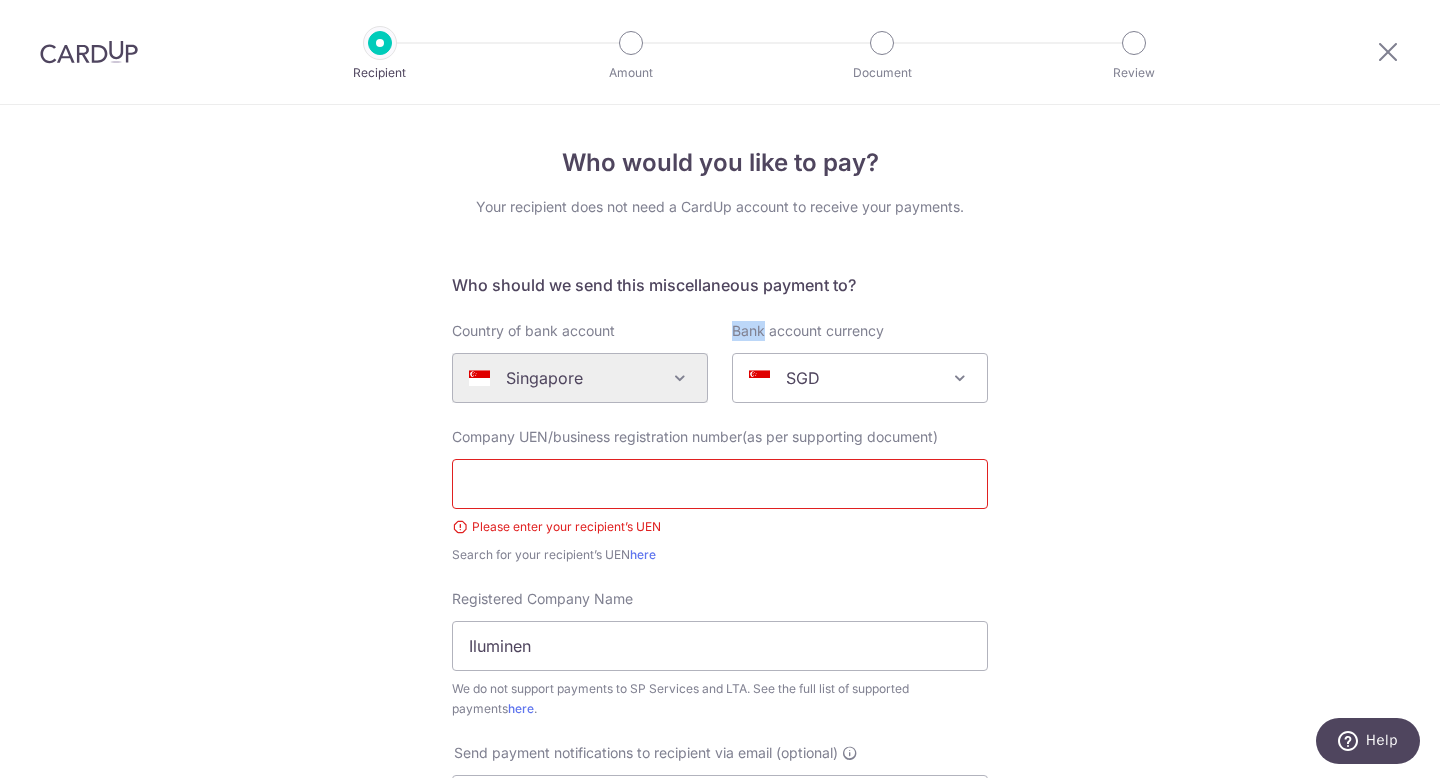 click on "Algeria
Andorra
Angola
Anguilla
Argentina
Armenia
Aruba
Australia
Austria
Azerbaijan
Bahrain
Bangladesh
Belgium
Bolivia
Bosnia and Herzegovina
Brazil
British Virgin Islands
Bulgaria
Canada
Chile
China
Colombia
Costa Rica
Croatia
Cyprus
Czech Republic
Denmark
Dominica
Dominican Republic
East Timor
Ecuador
Egypt
Estonia
Faroe Islands
Fiji
Finland
France
French Guiana
French Polynesia
French Southern Territories
Georgia
Germany
Greece
Greenland
Grenada
Guernsey
Guyana
Honduras
Hong Kong
Hungary
Iceland
India
Indonesia
Ireland
Isle of Man
Israel
Italy
Japan
Jersey
Kazakhstan
Kosovo
Kuwait
Kyrgyzstan
Latvia
Liechtenstein
Lithuania
Luxembourg
Macao
Macedonia
Malaysia
Maldives
Malta
Martinique
Mauritius
Mayotte
Mexico
Monaco
Montenegro
Namibia
Nepal
Netherlands
New Caledonia
New Zealand
Nigeria
Norway
Oman
Paraguay
Peru" at bounding box center [580, 378] 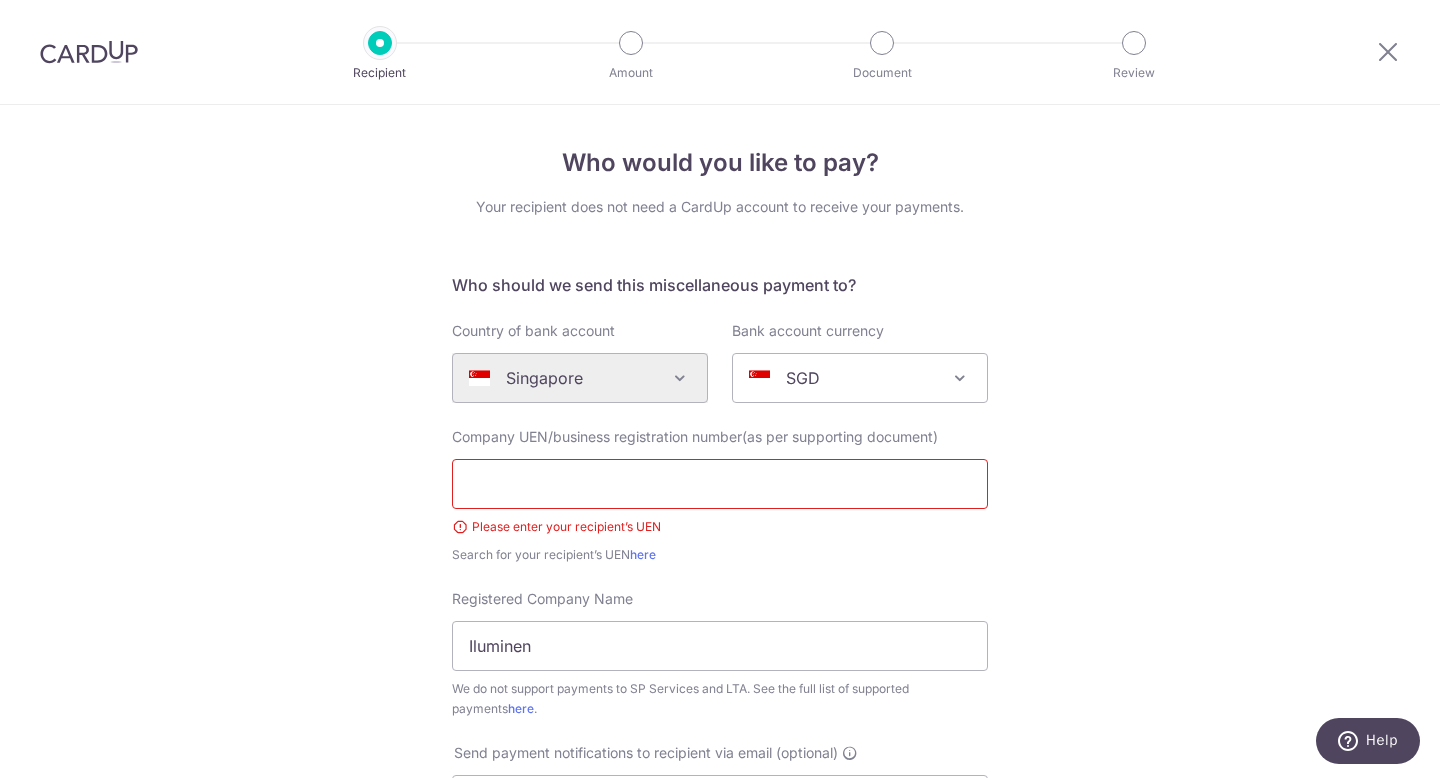 click on "Algeria
Andorra
Angola
Anguilla
Argentina
Armenia
Aruba
Australia
Austria
Azerbaijan
Bahrain
Bangladesh
Belgium
Bolivia
Bosnia and Herzegovina
Brazil
British Virgin Islands
Bulgaria
Canada
Chile
China
Colombia
Costa Rica
Croatia
Cyprus
Czech Republic
Denmark
Dominica
Dominican Republic
East Timor
Ecuador
Egypt
Estonia
Faroe Islands
Fiji
Finland
France
French Guiana
French Polynesia
French Southern Territories
Georgia
Germany
Greece
Greenland
Grenada
Guernsey
Guyana
Honduras
Hong Kong
Hungary
Iceland
India
Indonesia
Ireland
Isle of Man
Israel
Italy
Japan
Jersey
Kazakhstan
Kosovo
Kuwait
Kyrgyzstan
Latvia
Liechtenstein
Lithuania
Luxembourg
Macao
Macedonia
Malaysia
Maldives
Malta
Martinique
Mauritius
Mayotte
Mexico
Monaco
Montenegro
Namibia
Nepal
Netherlands
New Caledonia
New Zealand
Nigeria
Norway
Oman
Paraguay
Peru" at bounding box center [580, 378] 